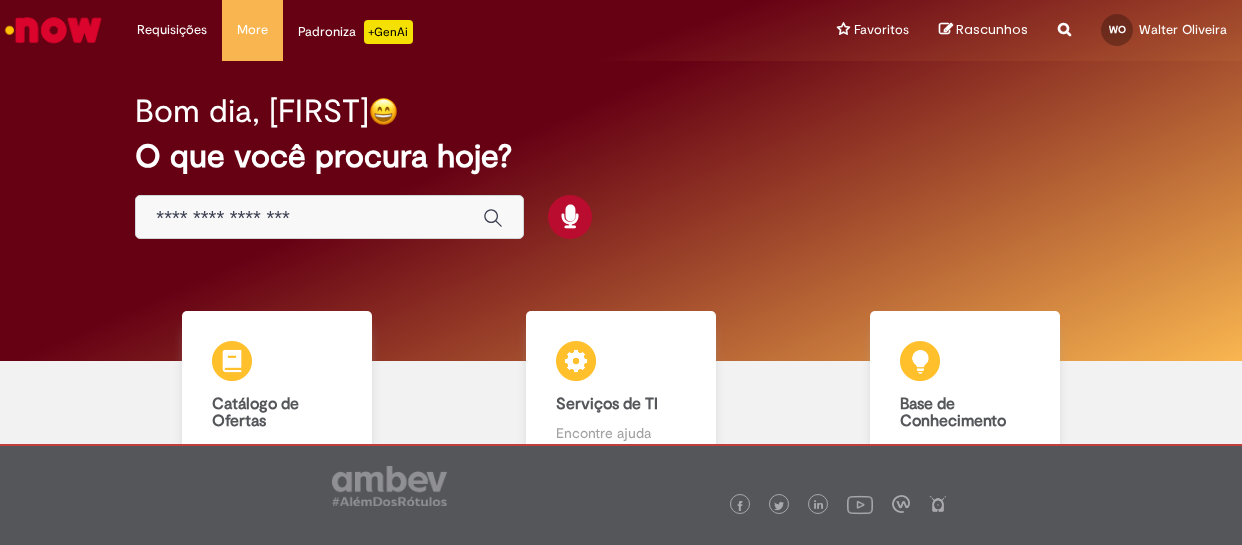 scroll, scrollTop: 0, scrollLeft: 0, axis: both 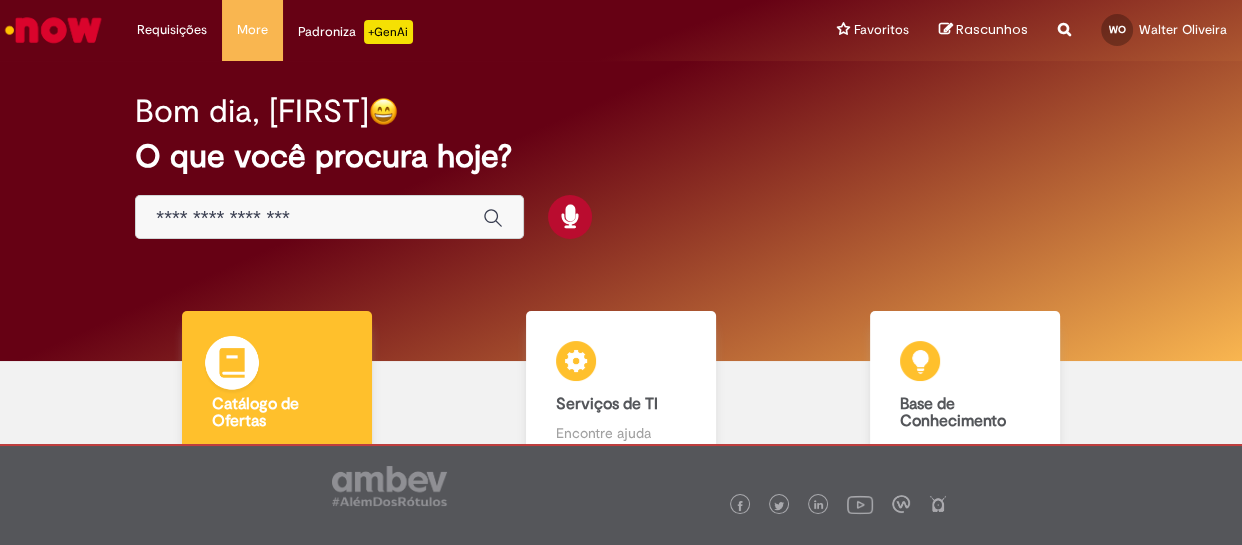 click on "Catálogo de Ofertas
Catálogo de Ofertas
Abra uma solicitação" at bounding box center [277, 396] 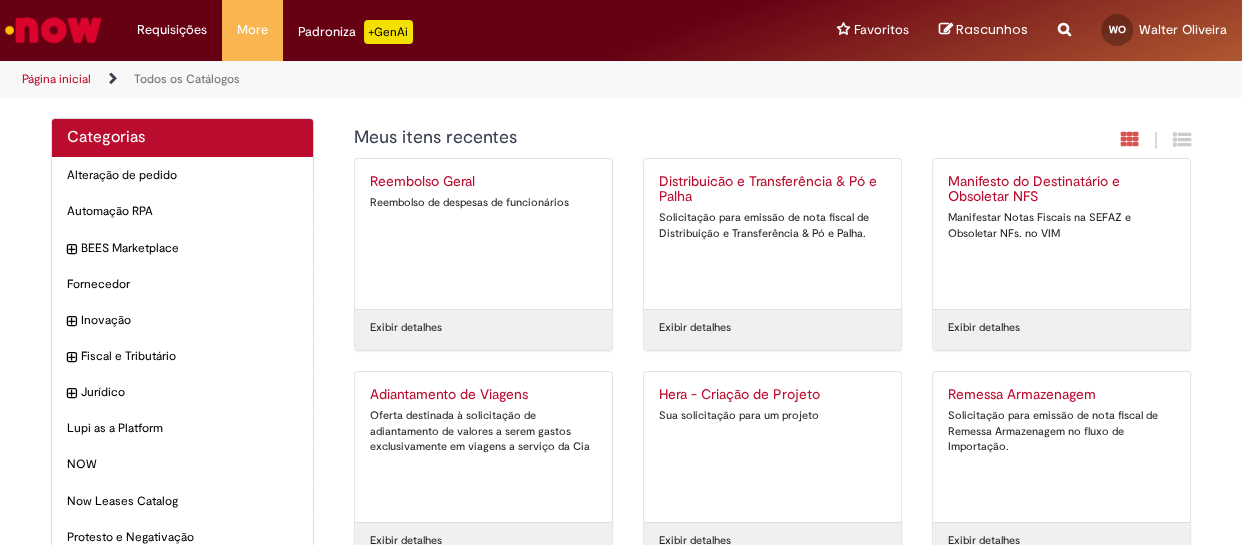 scroll, scrollTop: 0, scrollLeft: 0, axis: both 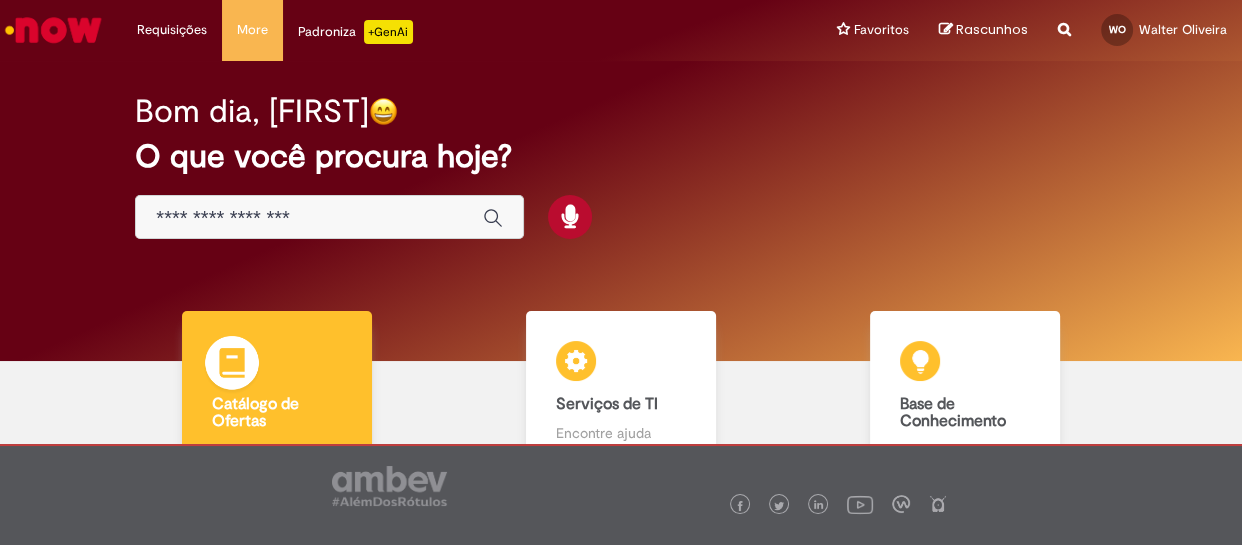click on "Catálogo de Ofertas
Catálogo de Ofertas
Abra uma solicitação" at bounding box center (277, 396) 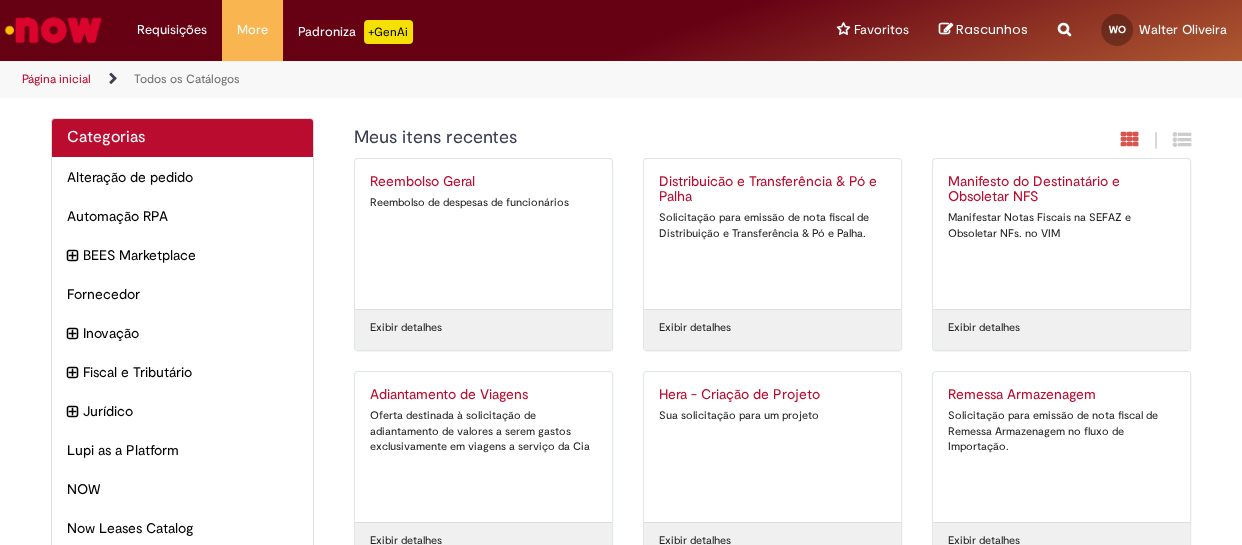 click on "Distribuicão e Transferência & Pó e Palha" at bounding box center [772, 190] 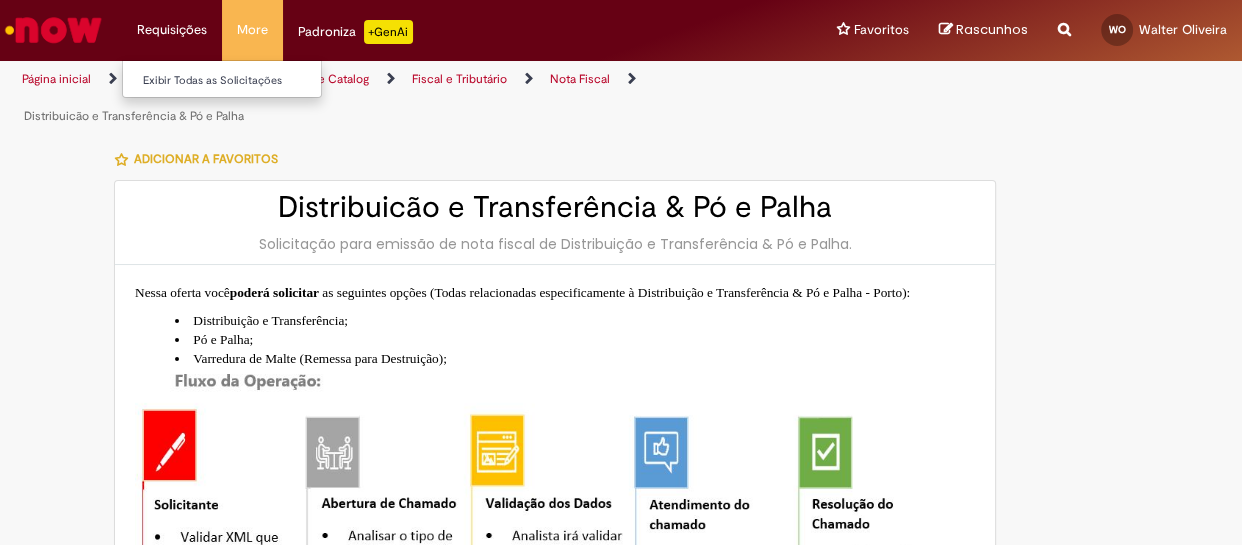 type on "**********" 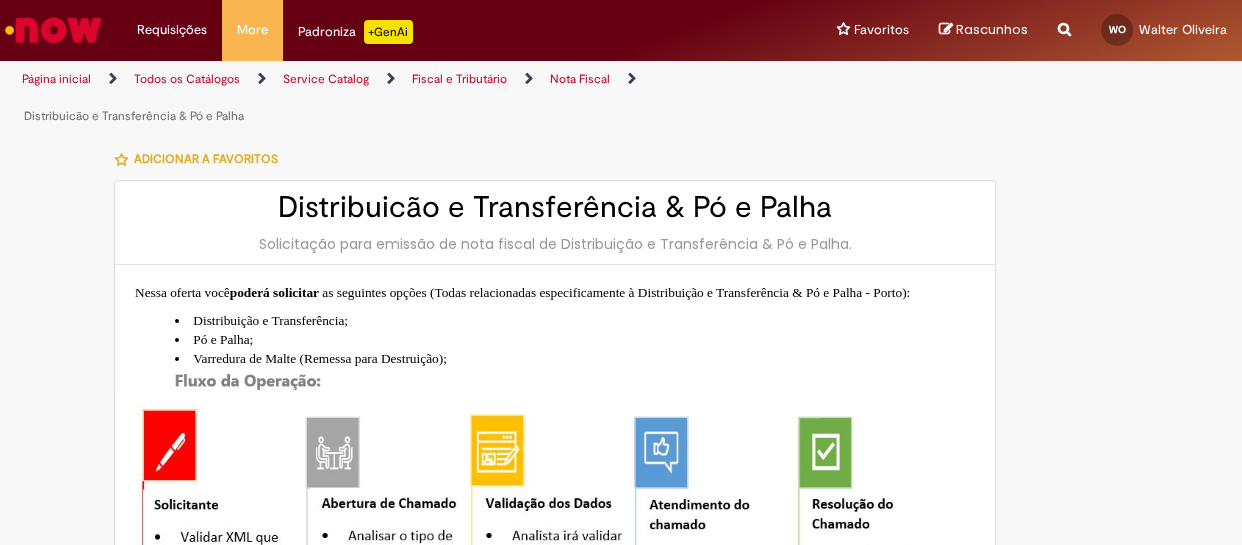 type on "**********" 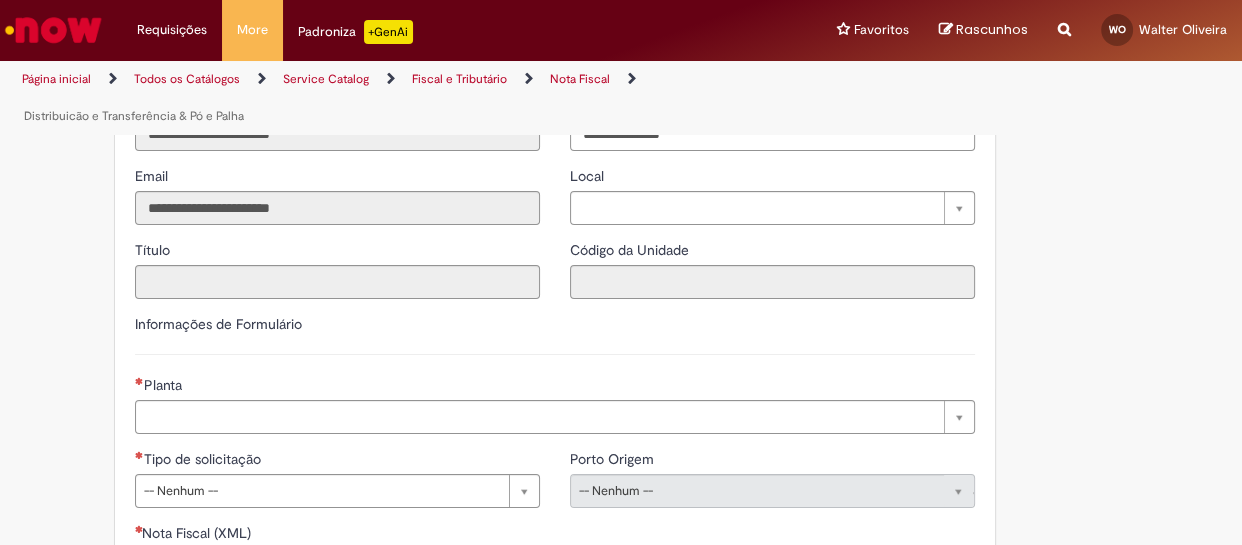 scroll, scrollTop: 988, scrollLeft: 0, axis: vertical 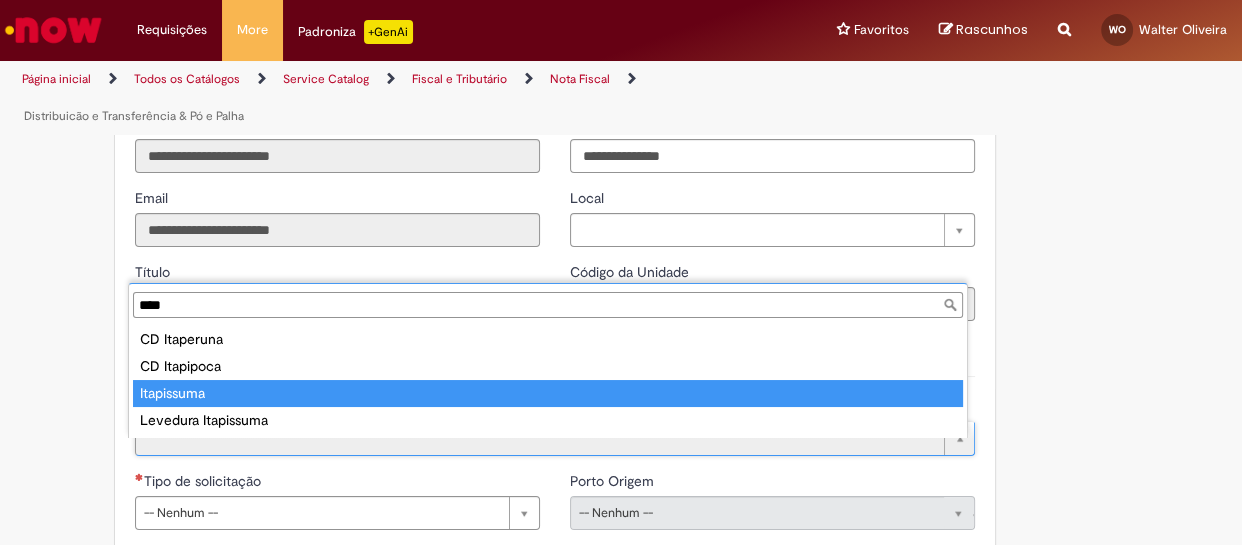type on "****" 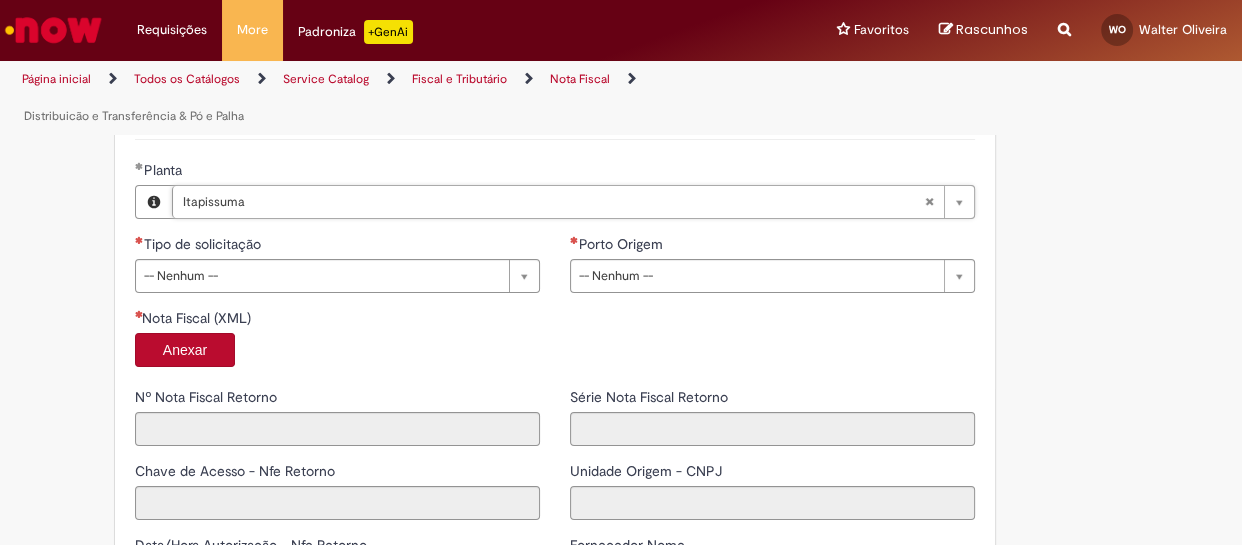 scroll, scrollTop: 1216, scrollLeft: 0, axis: vertical 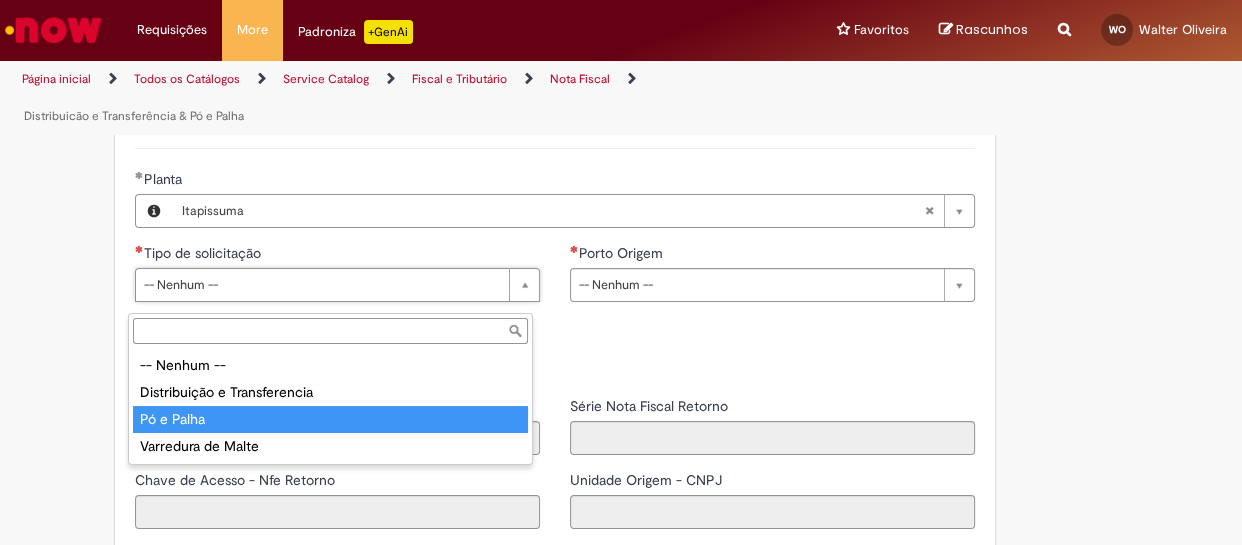 type on "**********" 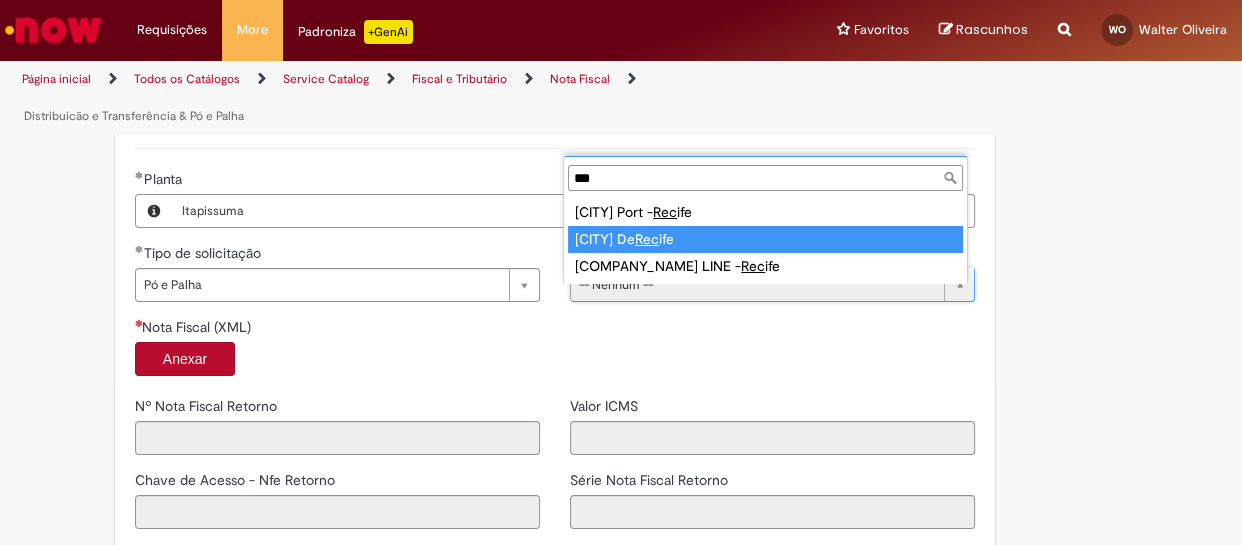 type on "***" 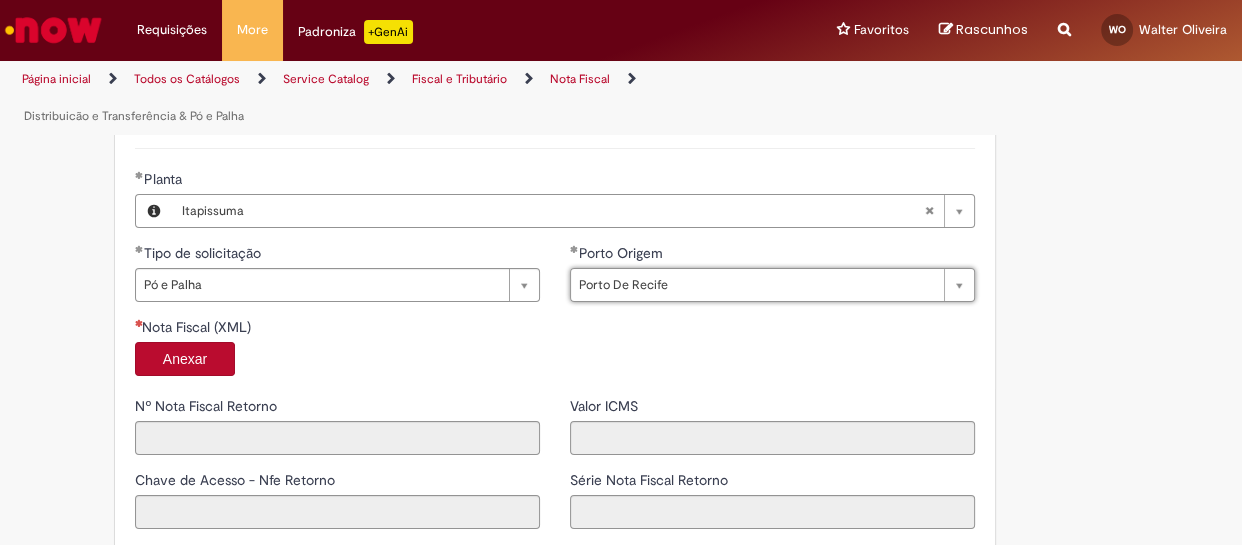 click on "Anexar" at bounding box center [185, 359] 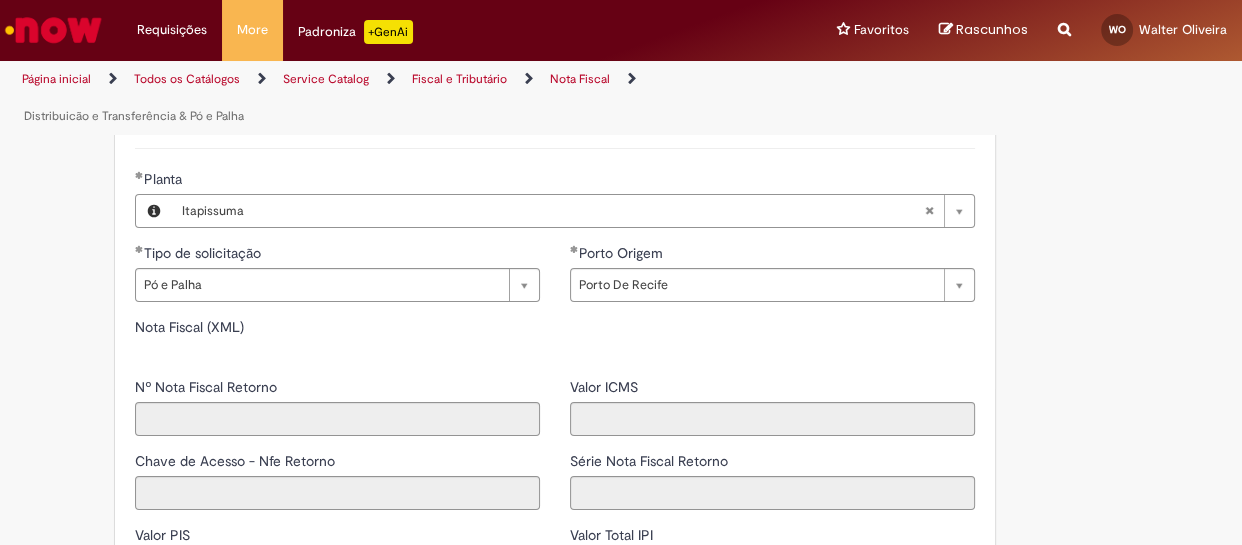type on "*****" 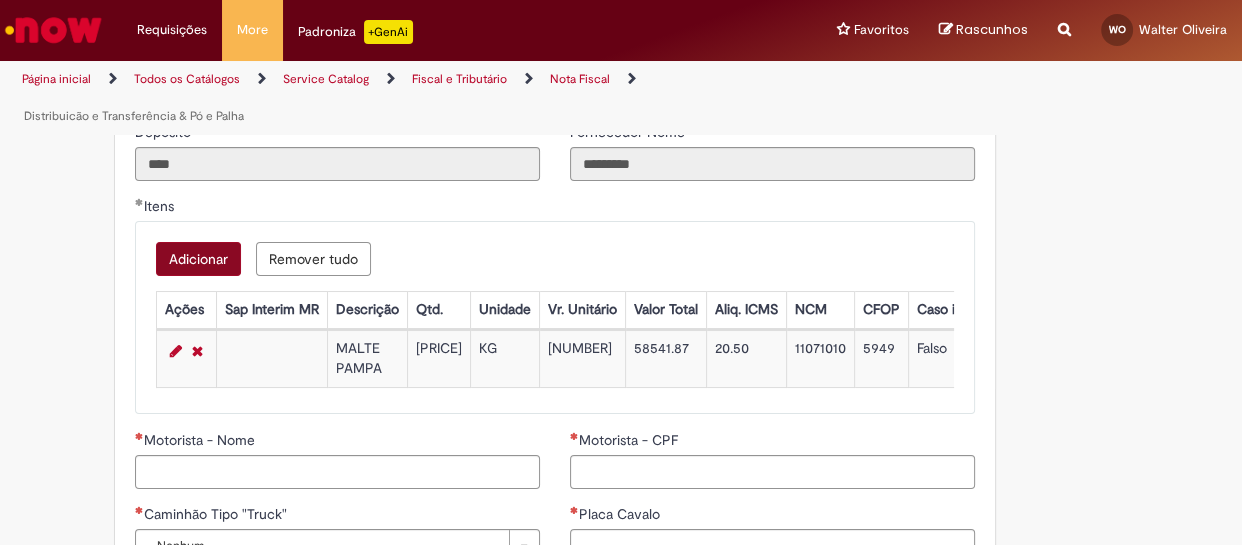 scroll, scrollTop: 2051, scrollLeft: 0, axis: vertical 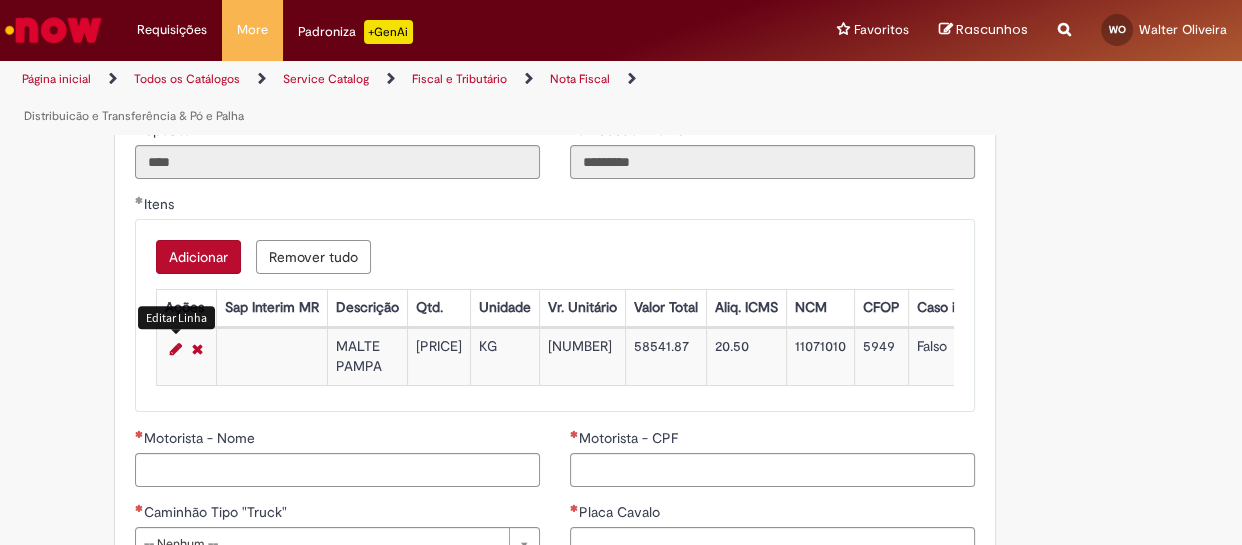 click at bounding box center (176, 349) 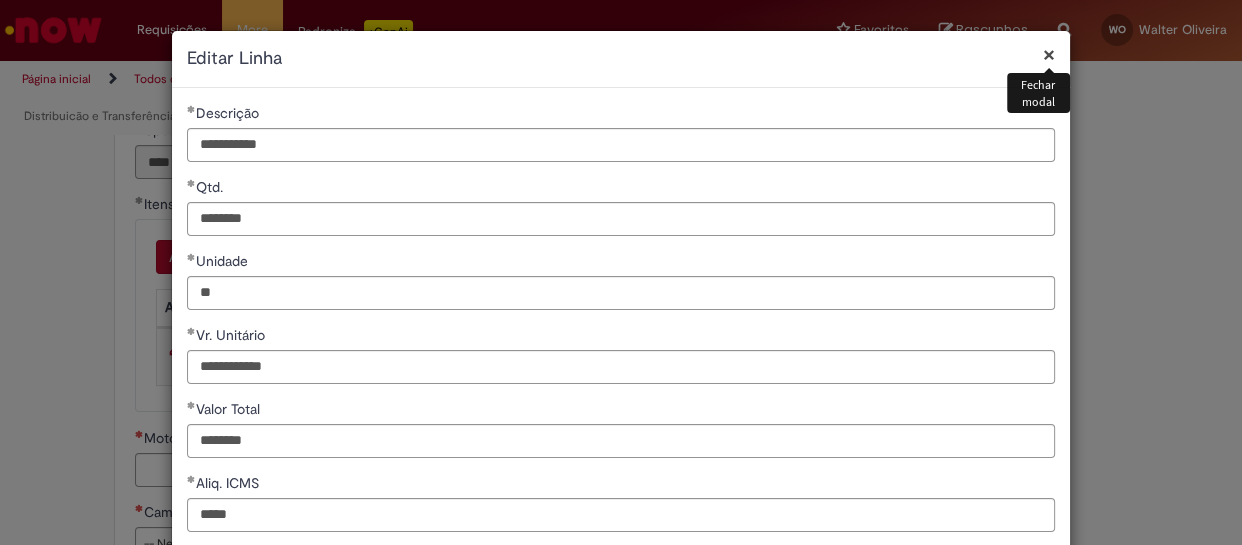 scroll, scrollTop: 456, scrollLeft: 0, axis: vertical 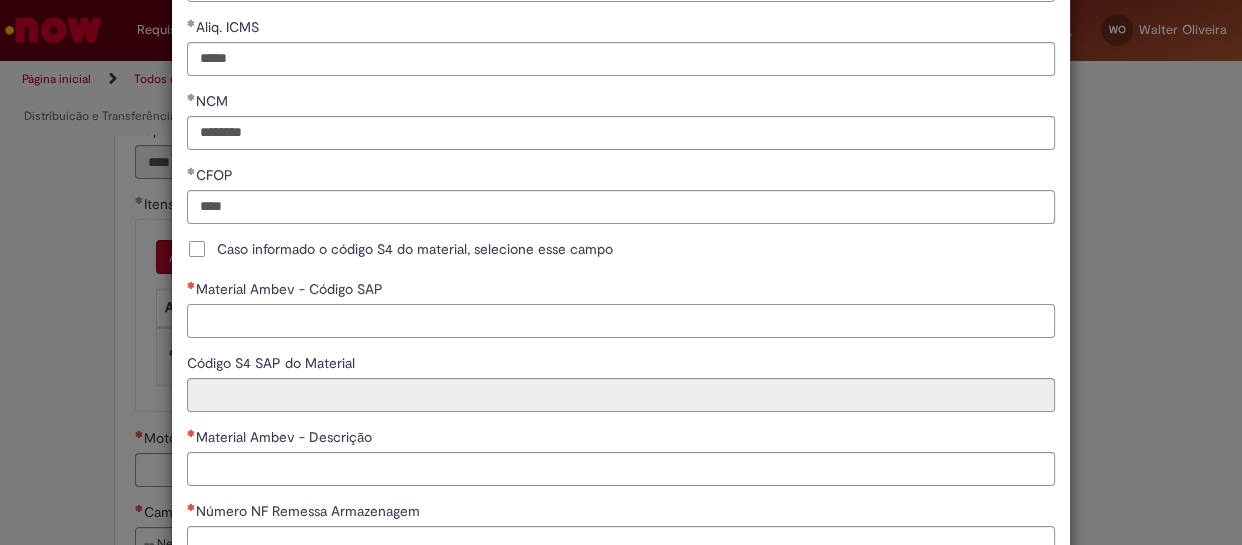 click on "Material Ambev - Código SAP" at bounding box center [621, 321] 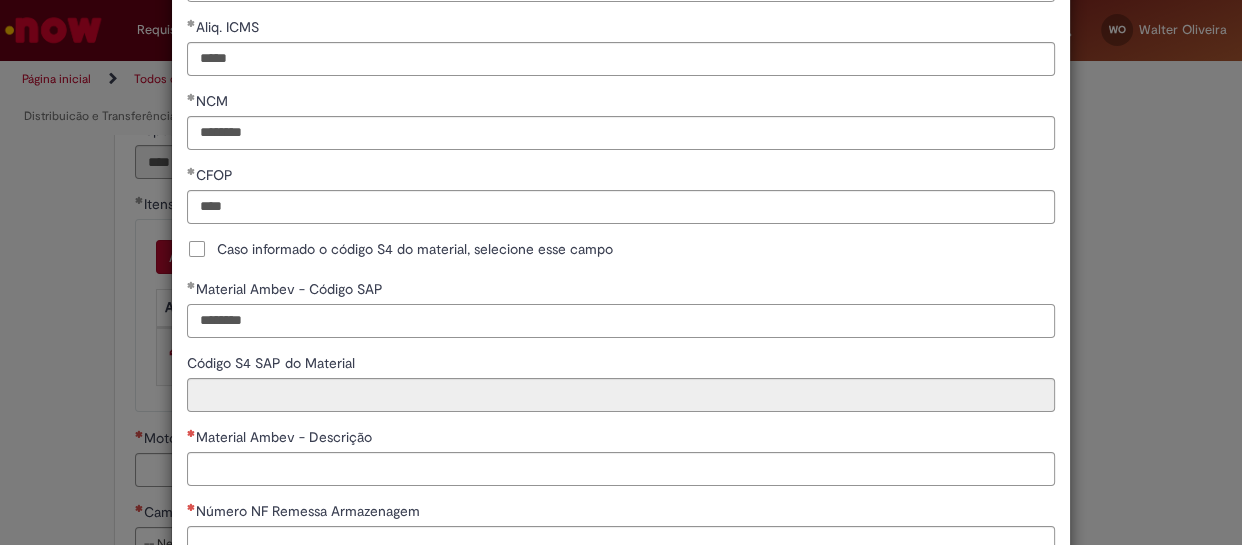 type on "********" 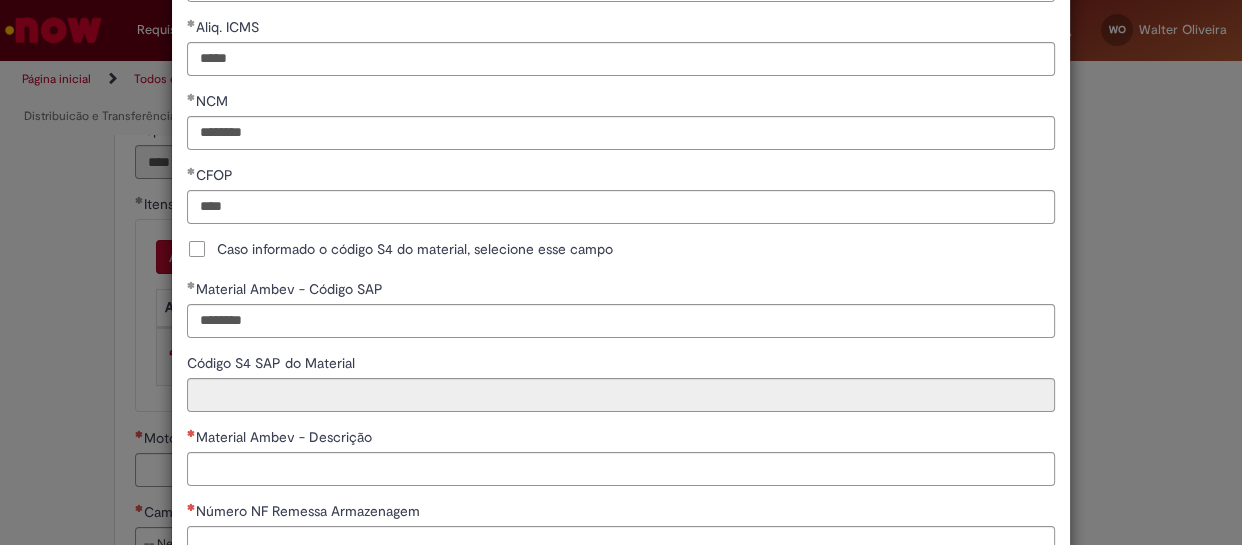 click on "Caso informado o código S4 do material, selecione esse campo" at bounding box center [621, 251] 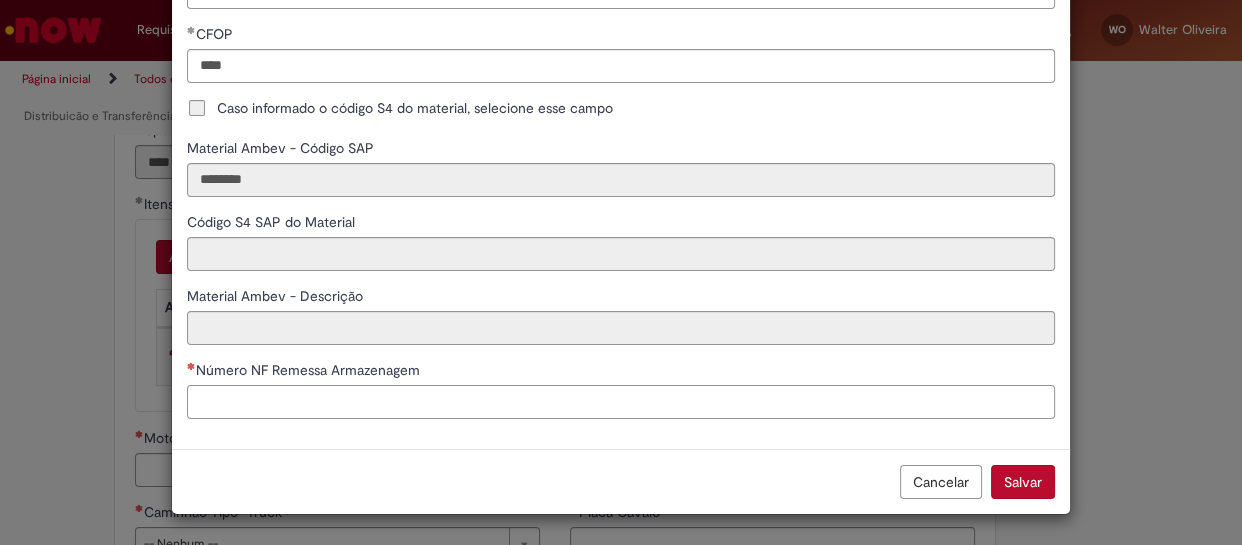 click on "Número NF Remessa Armazenagem" at bounding box center (621, 402) 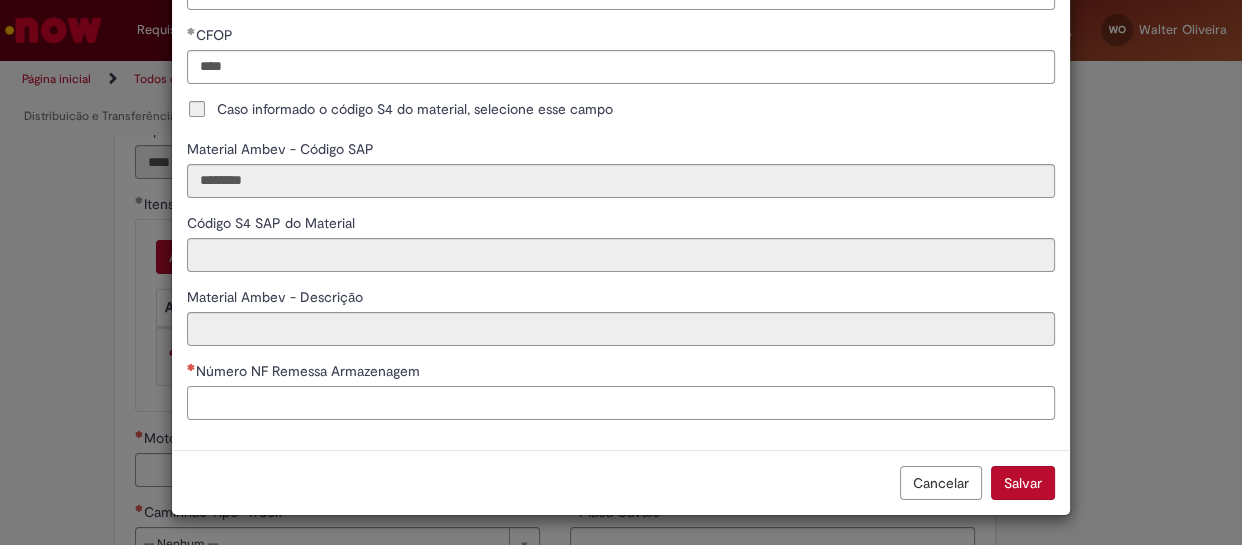 type on "**********" 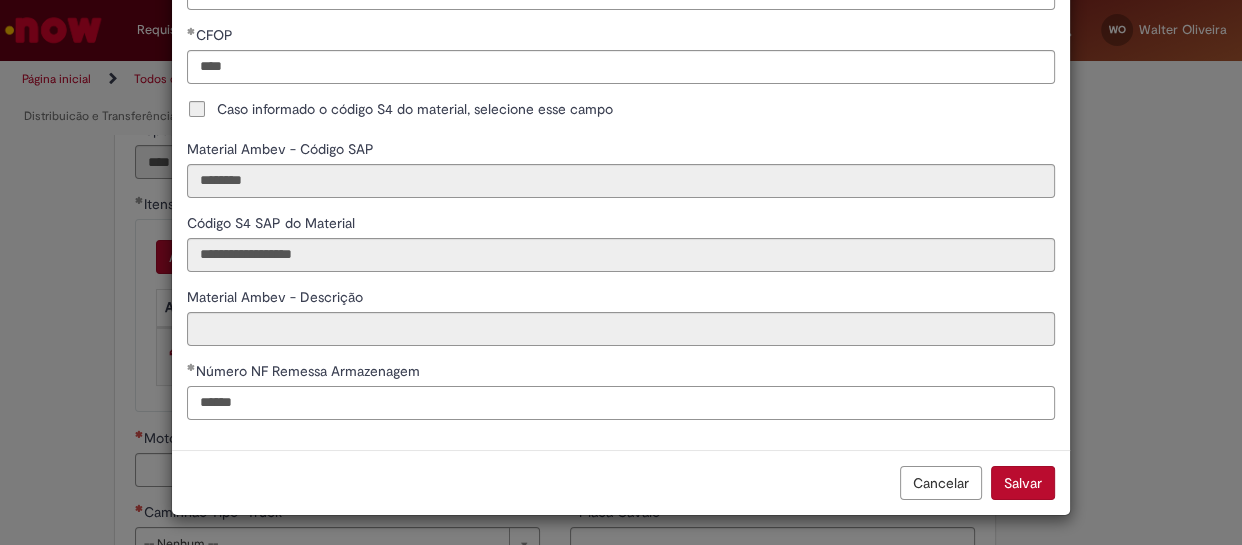 type on "******" 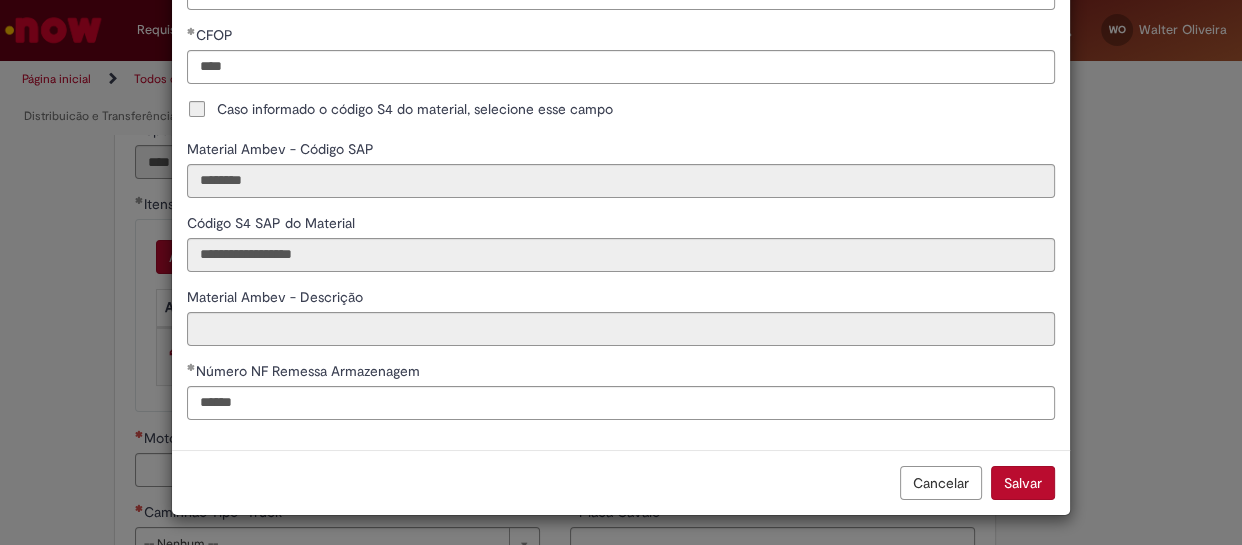 scroll, scrollTop: 597, scrollLeft: 0, axis: vertical 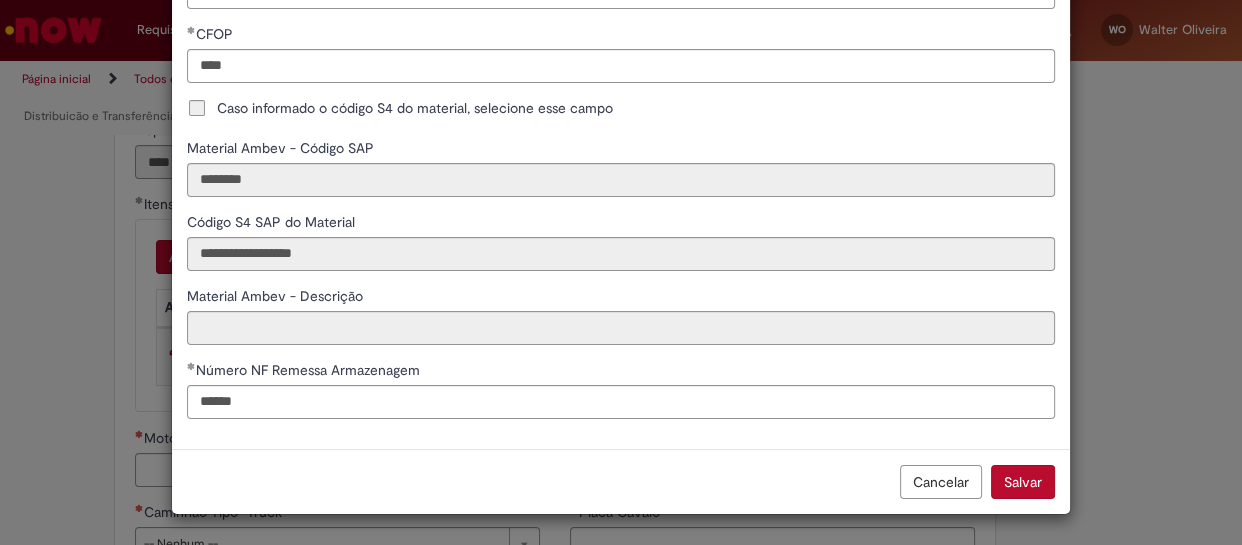 click on "**********" at bounding box center [621, -30] 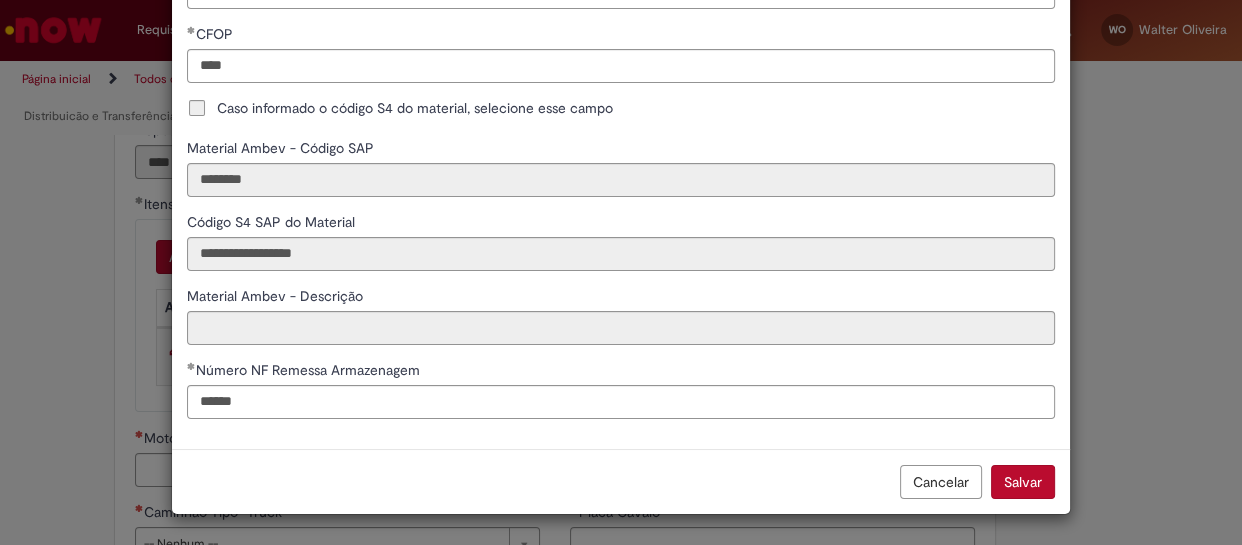 type on "**********" 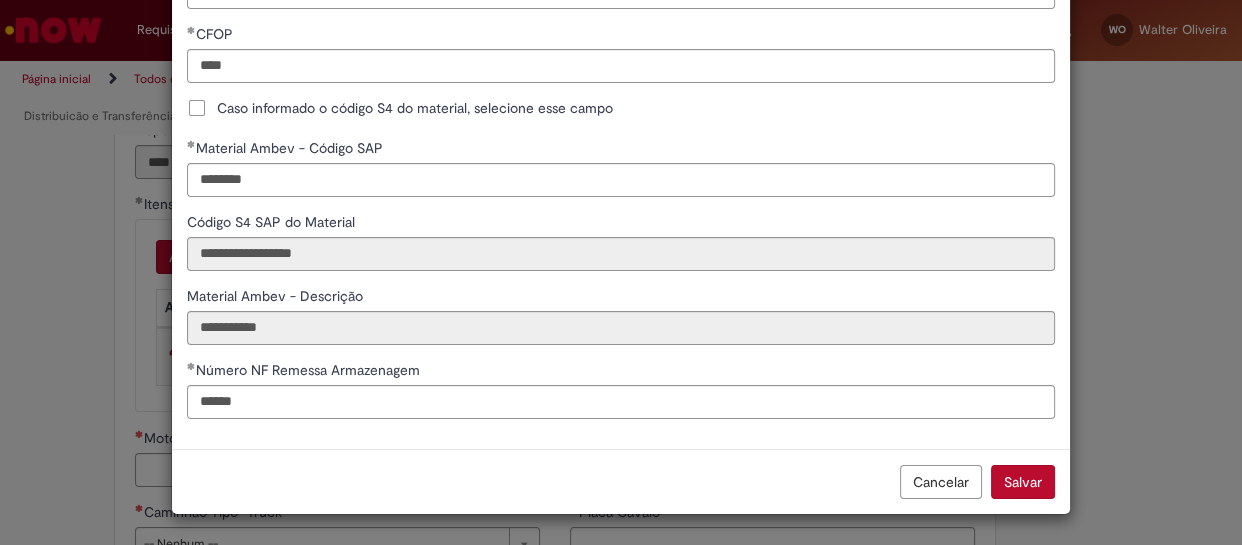 click on "**********" at bounding box center [621, -30] 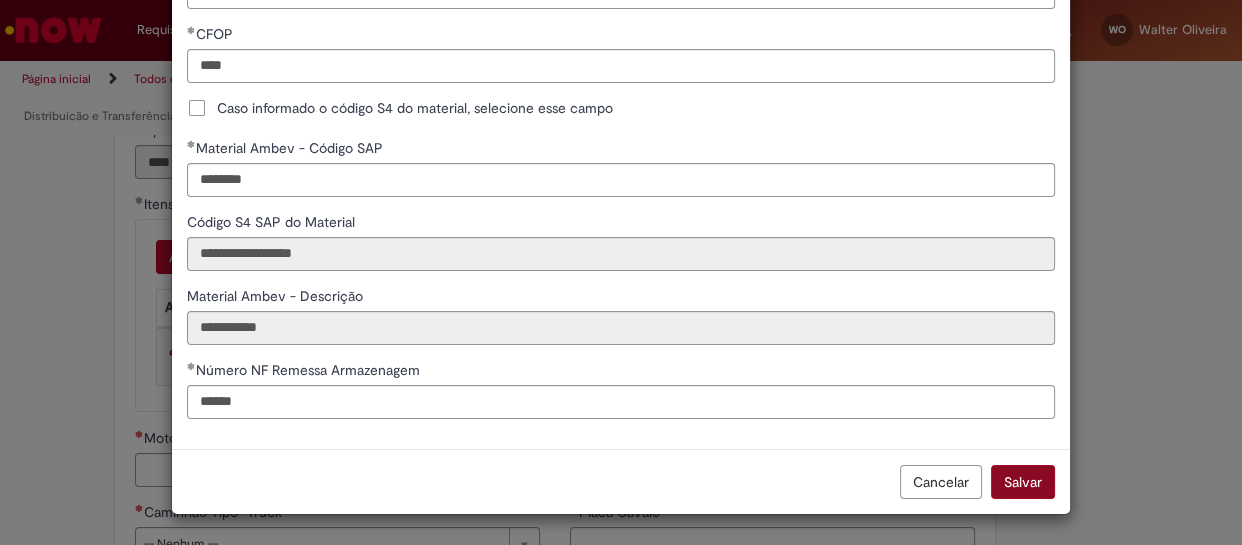 scroll, scrollTop: 596, scrollLeft: 0, axis: vertical 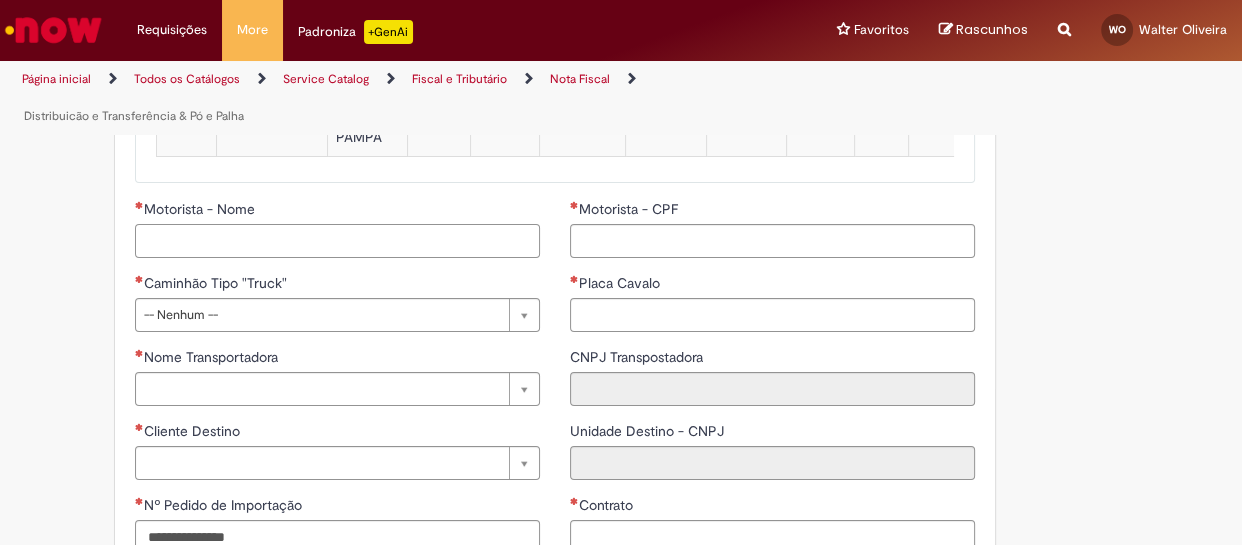click on "Motorista - Nome" at bounding box center (337, 241) 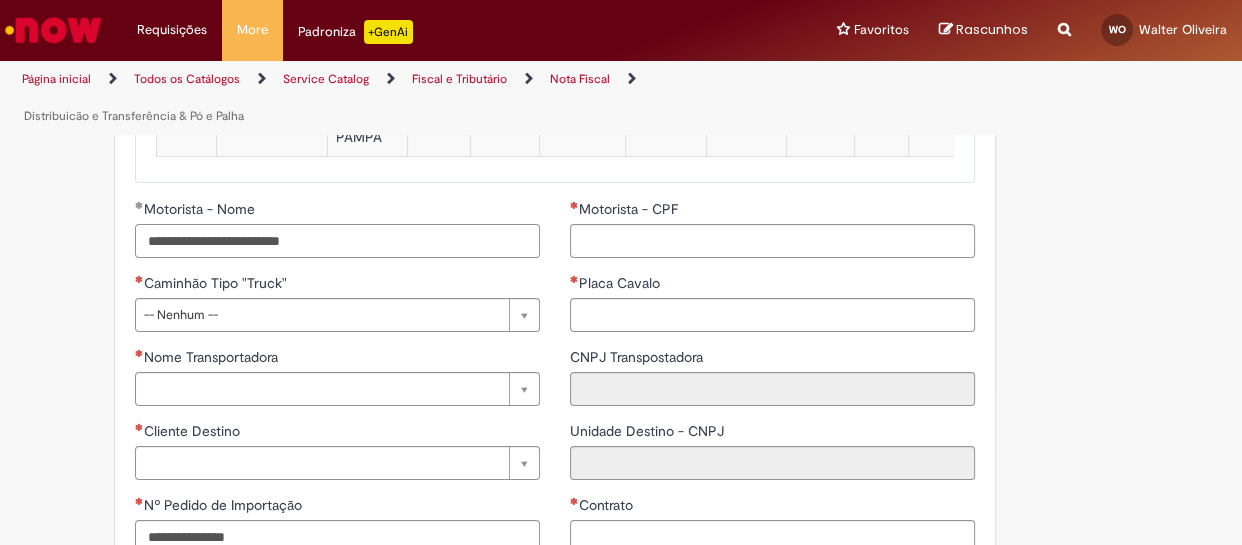 type on "**********" 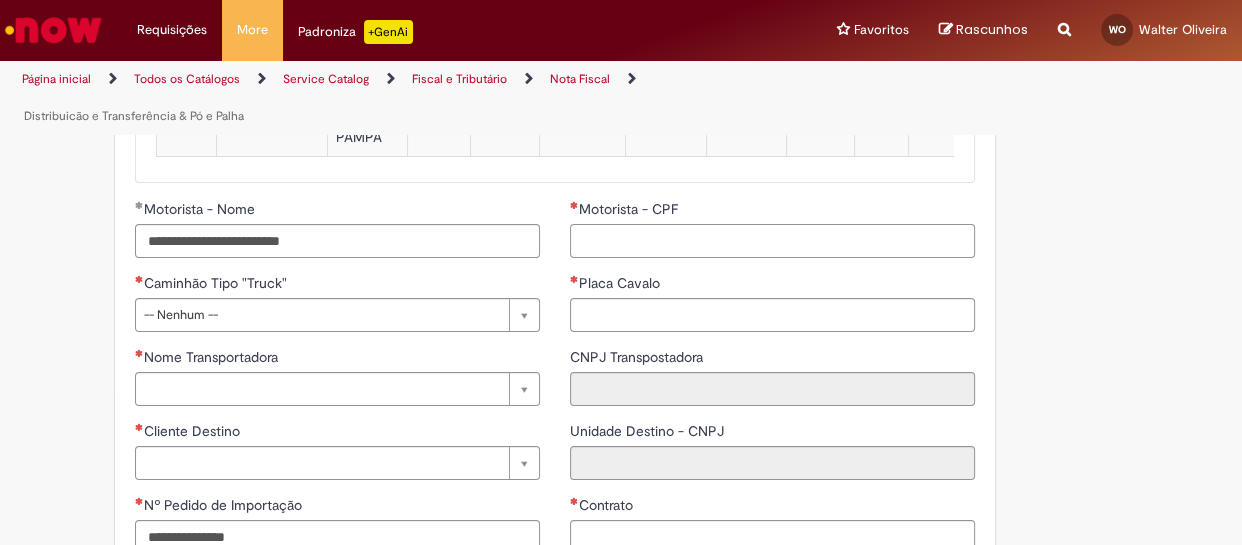 click on "Motorista - CPF" at bounding box center (772, 241) 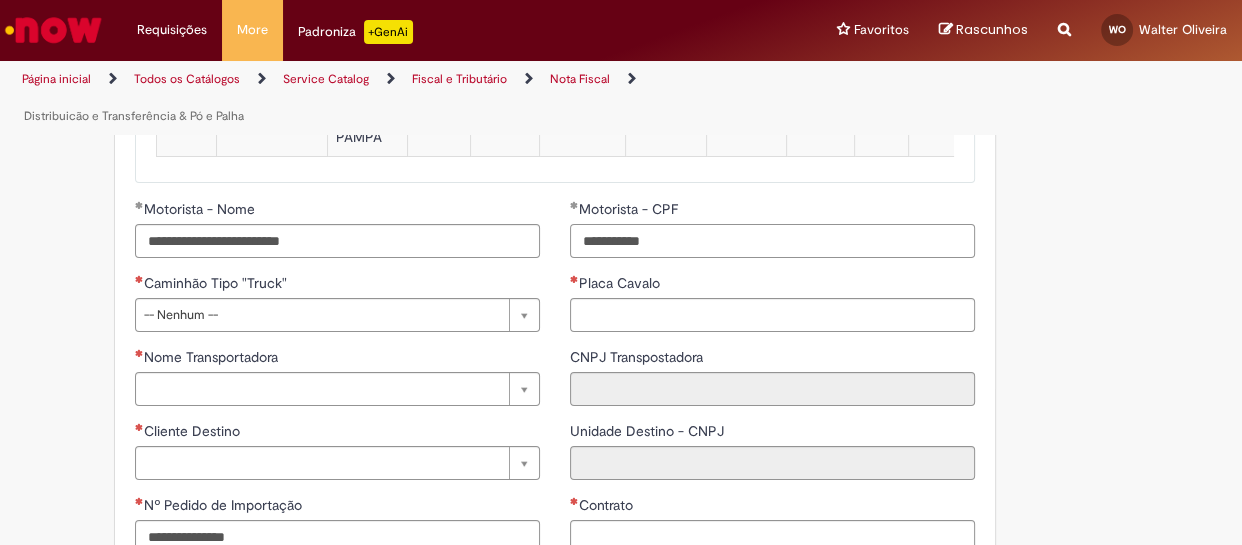 type on "**********" 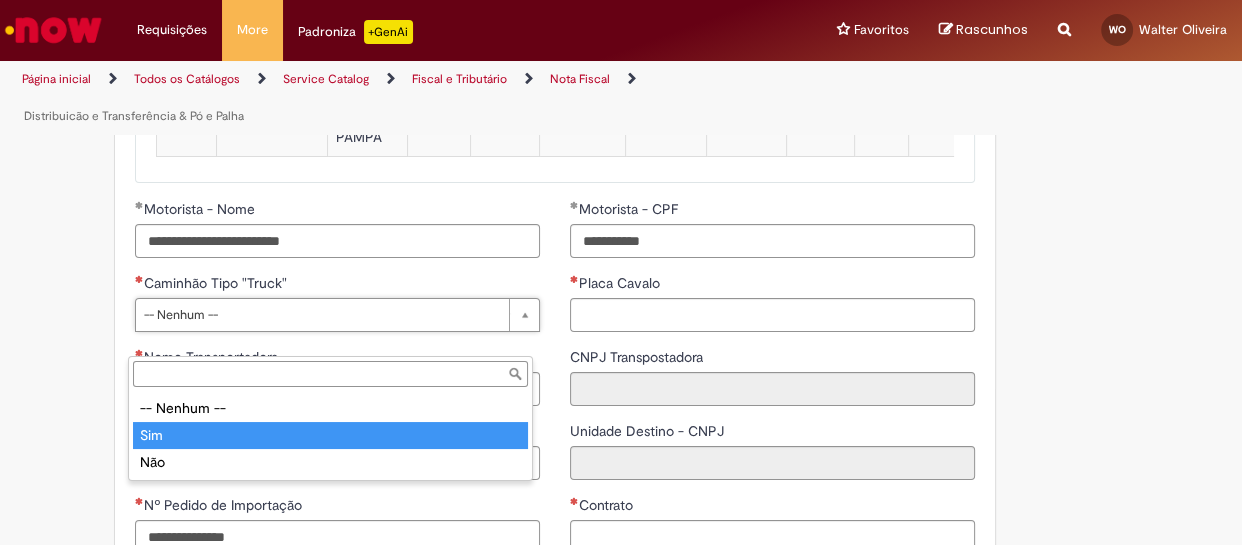 type on "***" 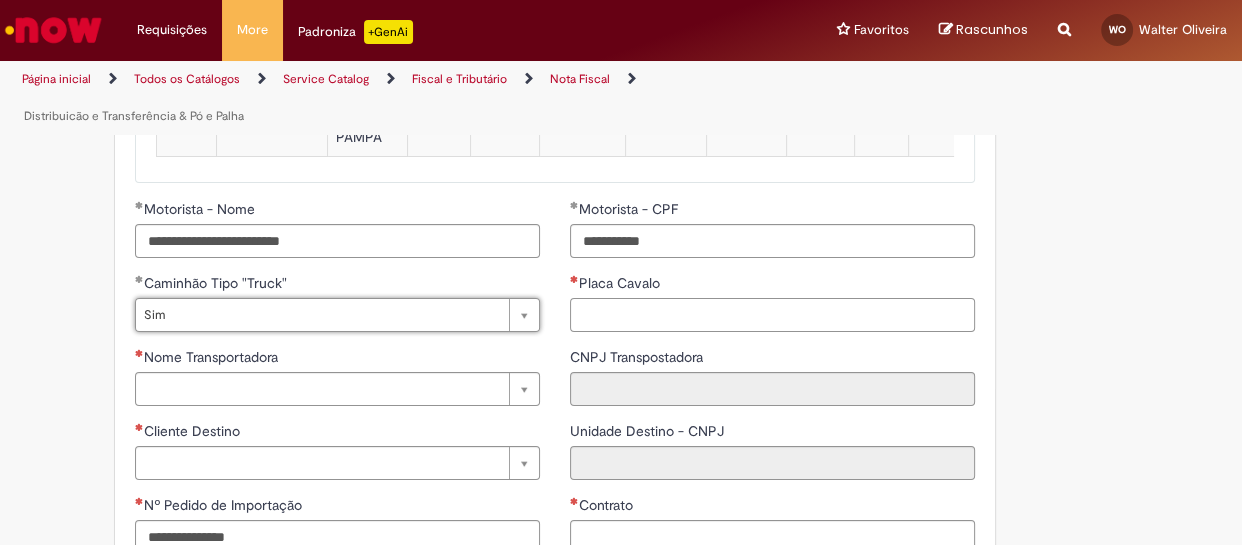 click on "Placa Cavalo" at bounding box center (772, 315) 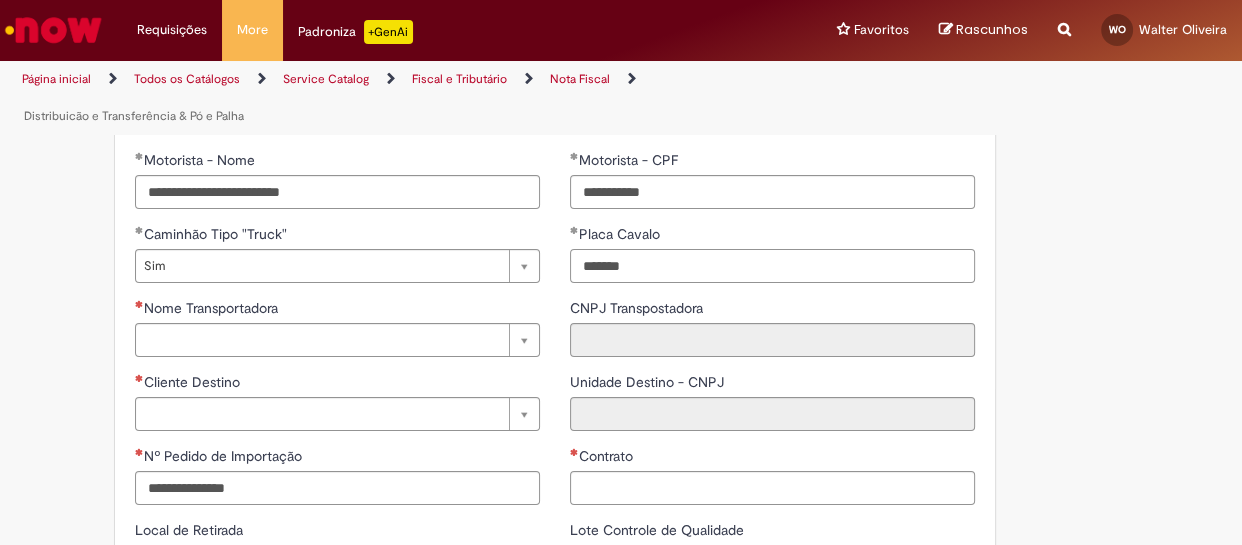 scroll, scrollTop: 2356, scrollLeft: 0, axis: vertical 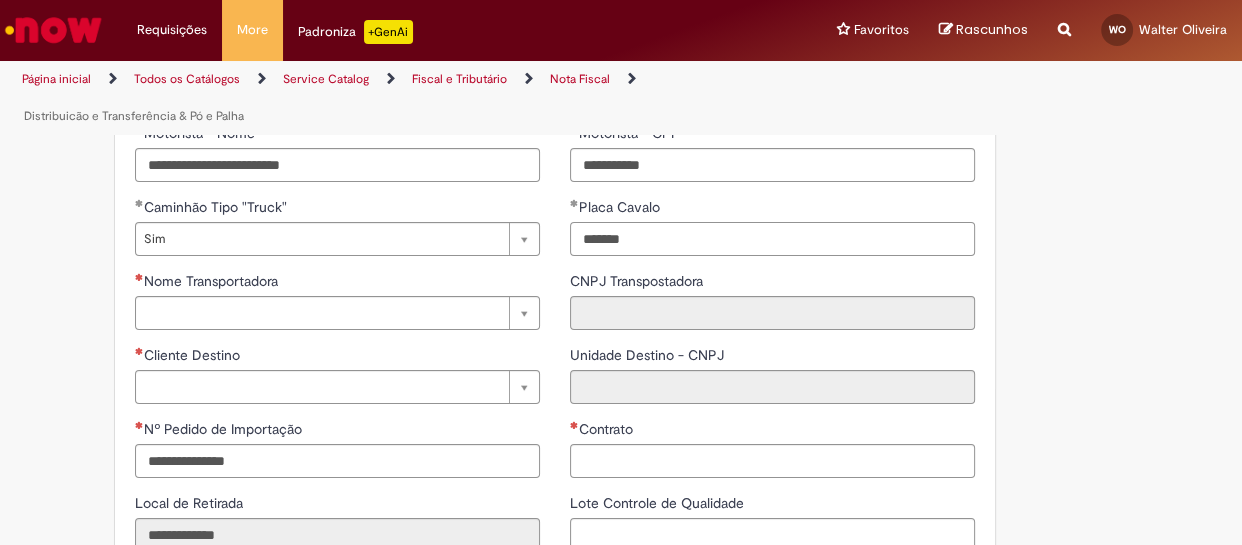 type on "*******" 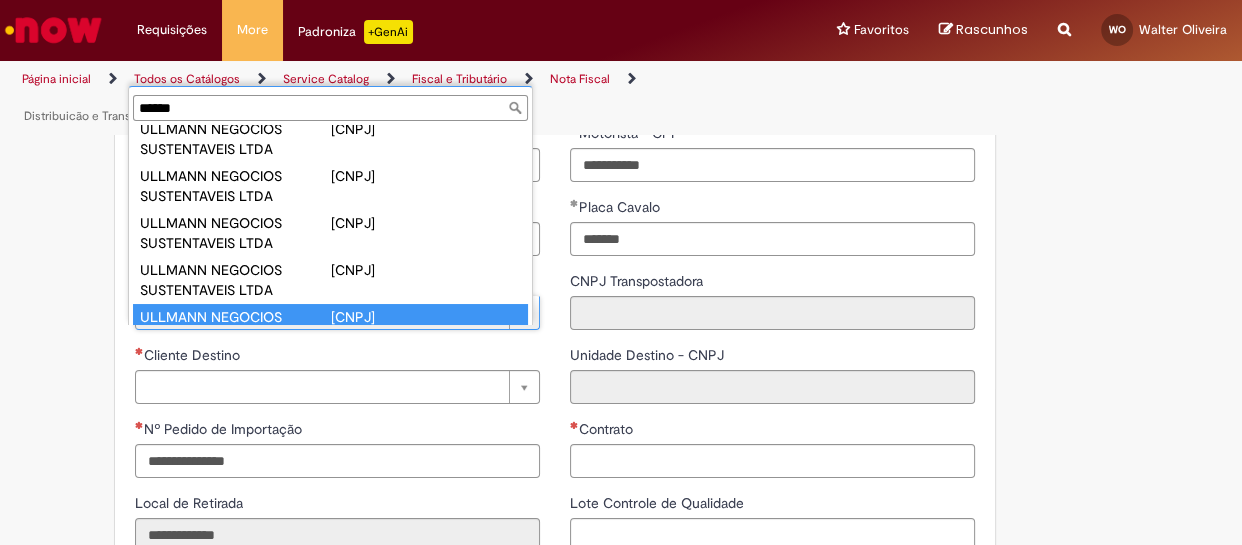 scroll, scrollTop: 0, scrollLeft: 0, axis: both 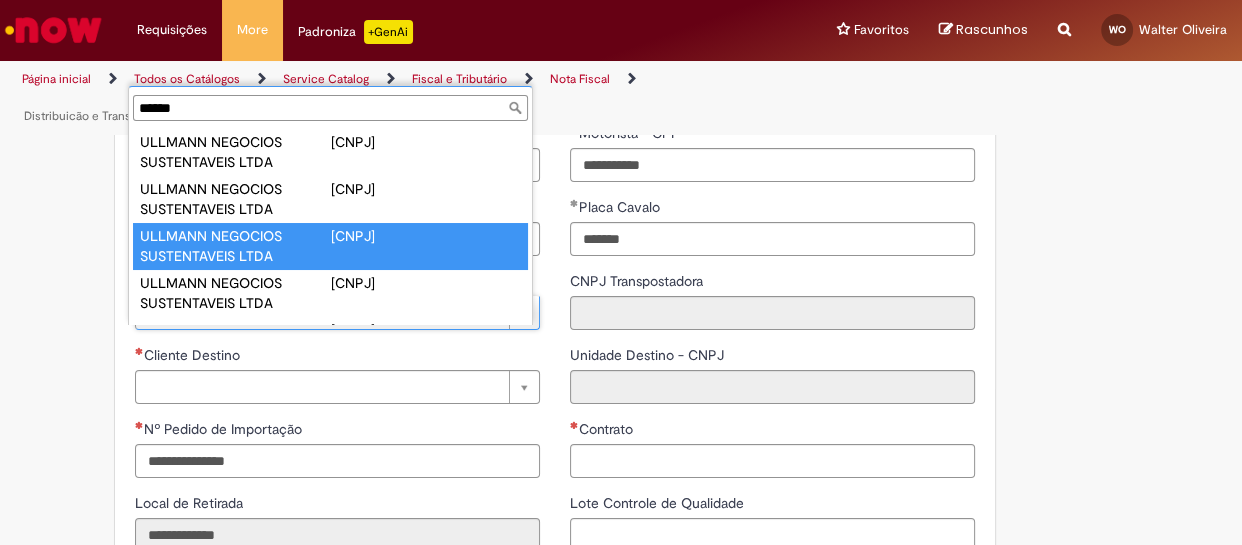 type on "******" 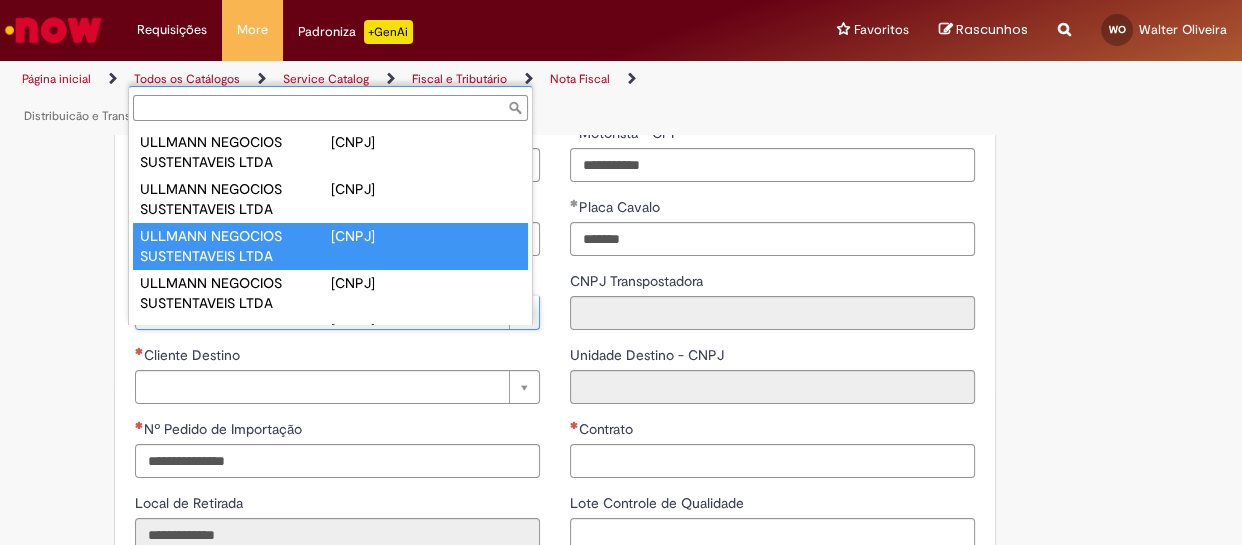 type on "**********" 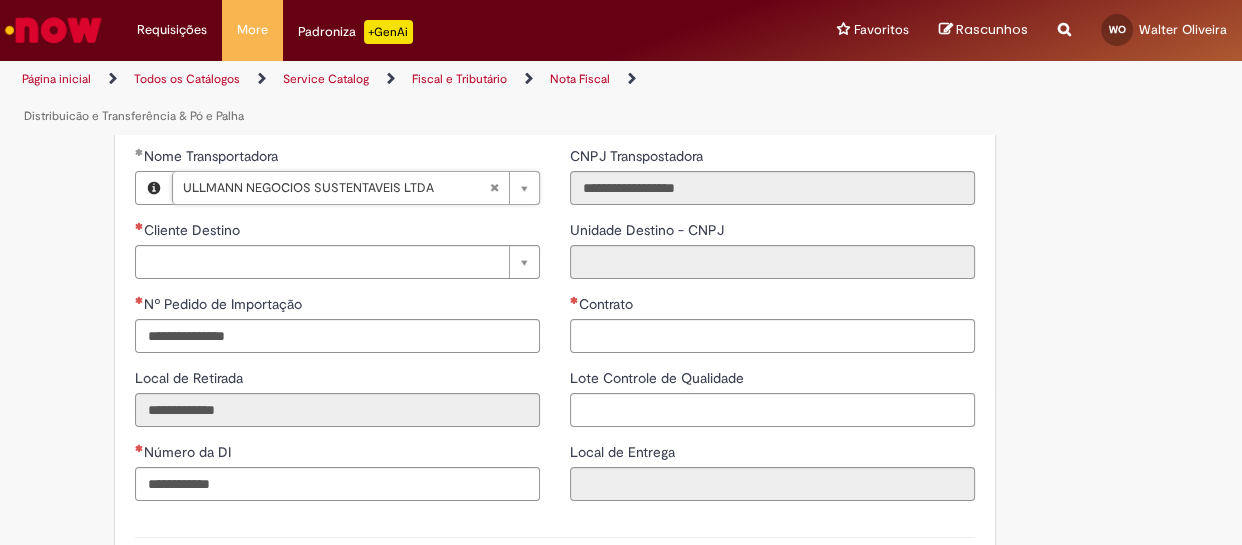 scroll, scrollTop: 2508, scrollLeft: 0, axis: vertical 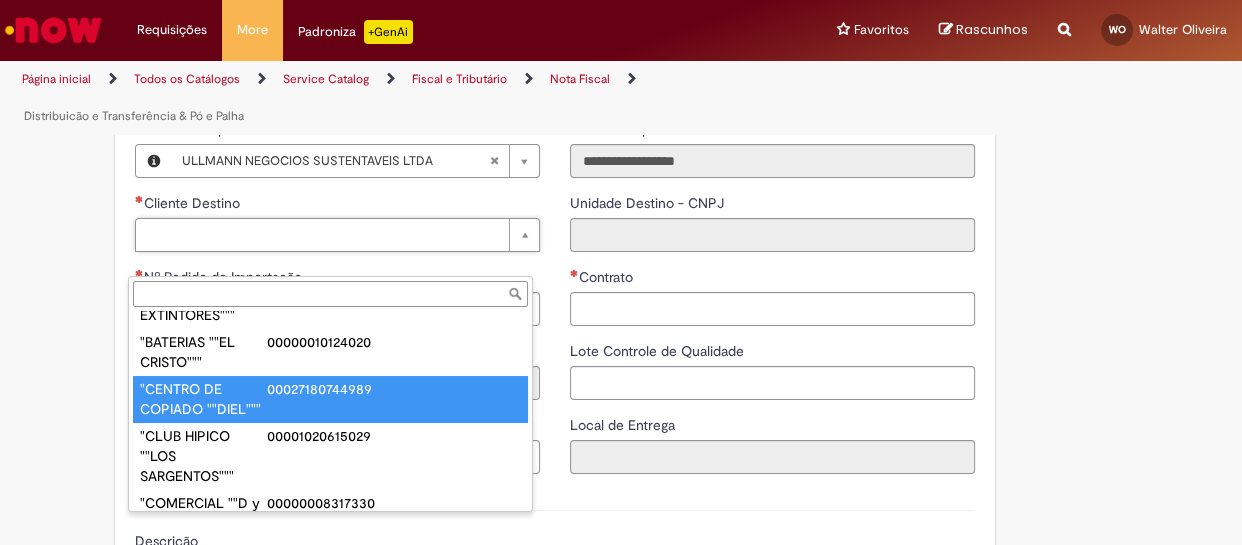 type on "**********" 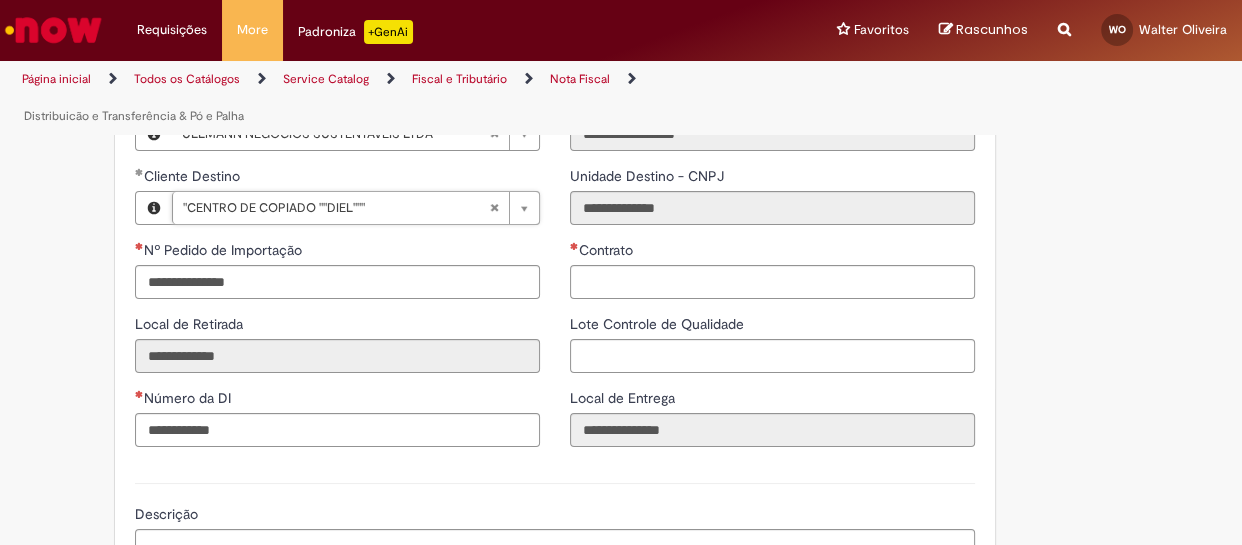 scroll, scrollTop: 2584, scrollLeft: 0, axis: vertical 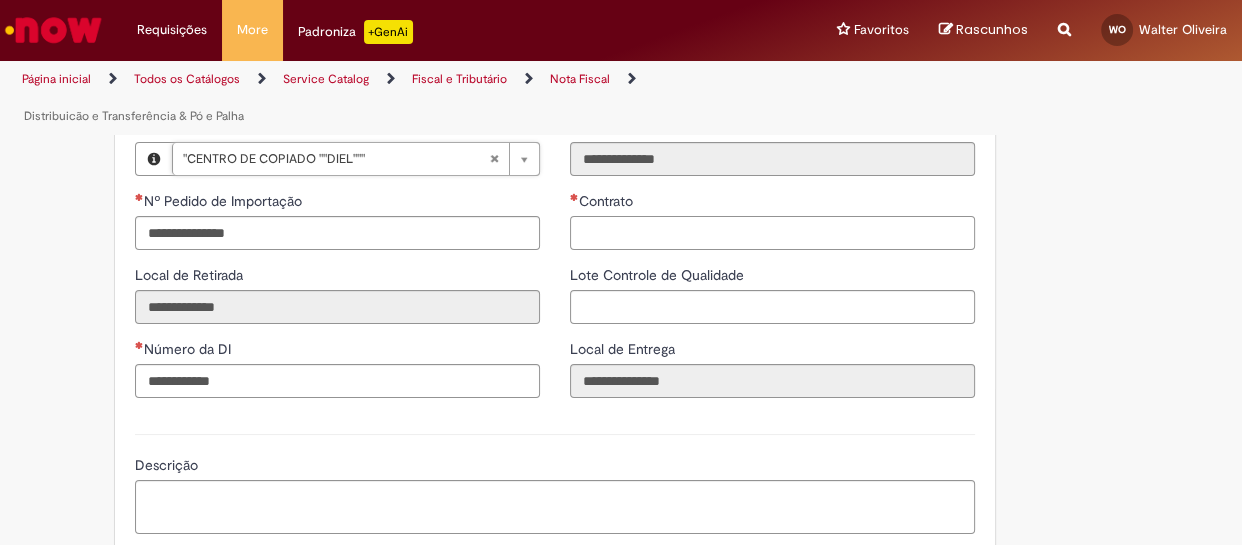 click on "Contrato" at bounding box center [772, 233] 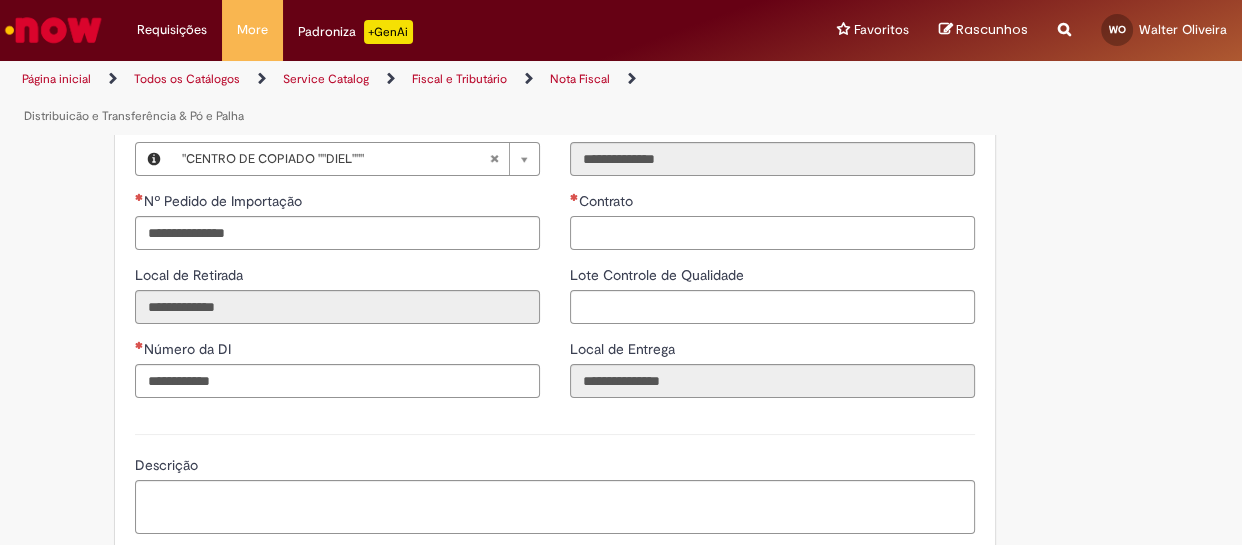 paste on "********" 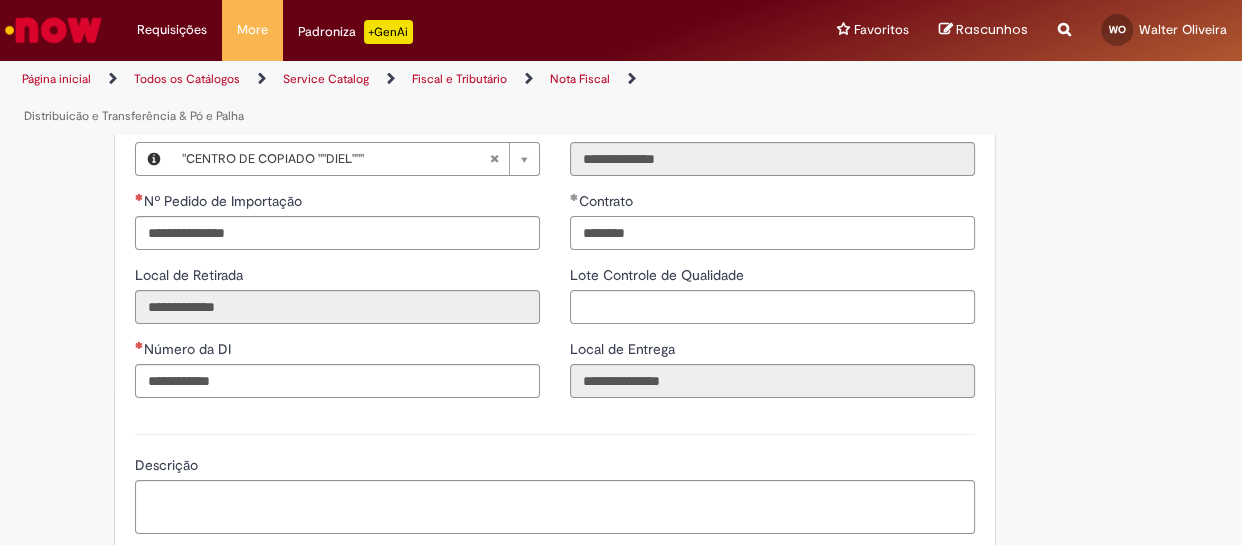 type on "********" 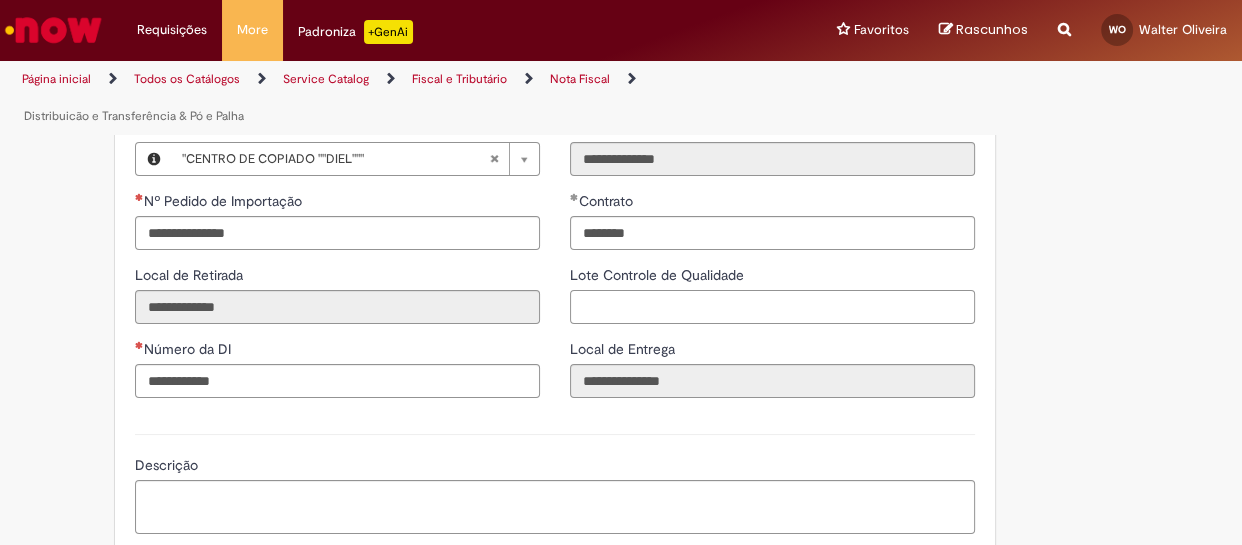 click on "Lote Controle de Qualidade" at bounding box center (772, 307) 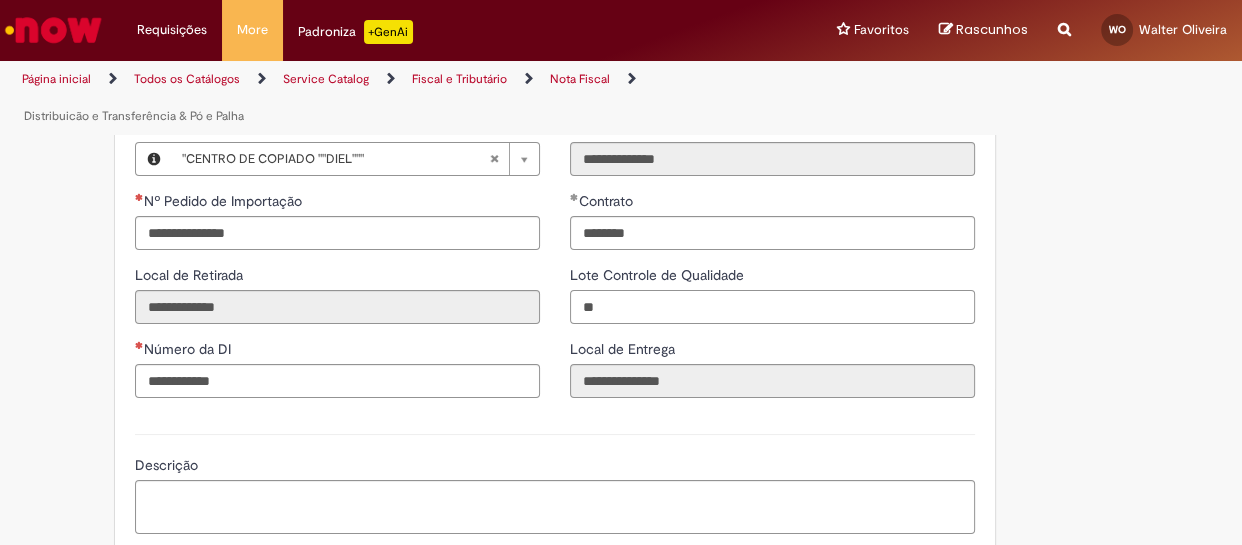 type on "**" 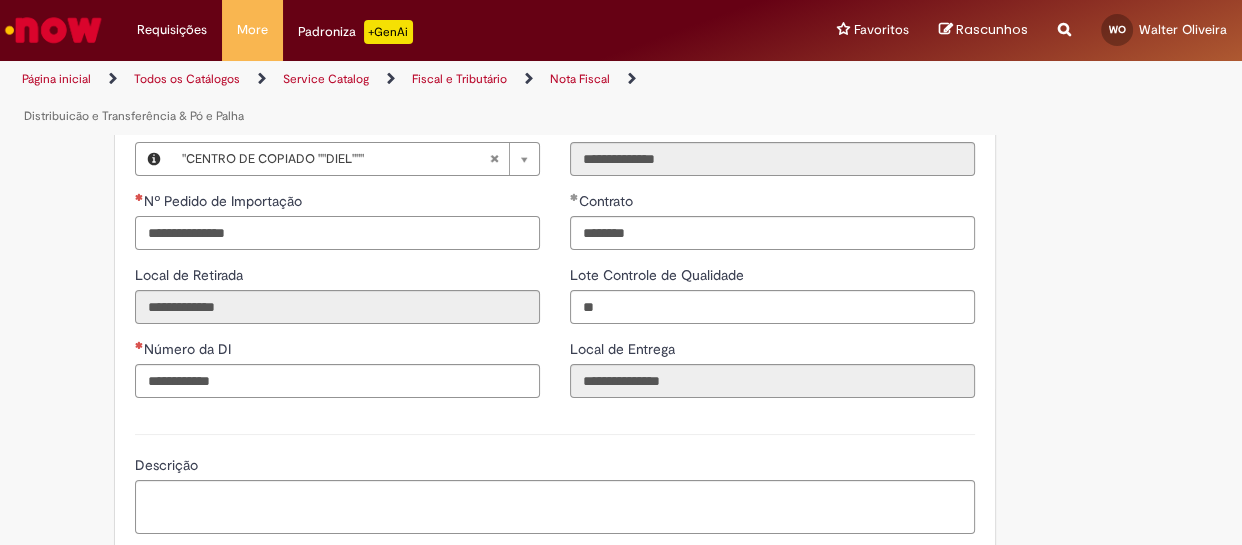 click on "Nº Pedido de Importação" at bounding box center (337, 233) 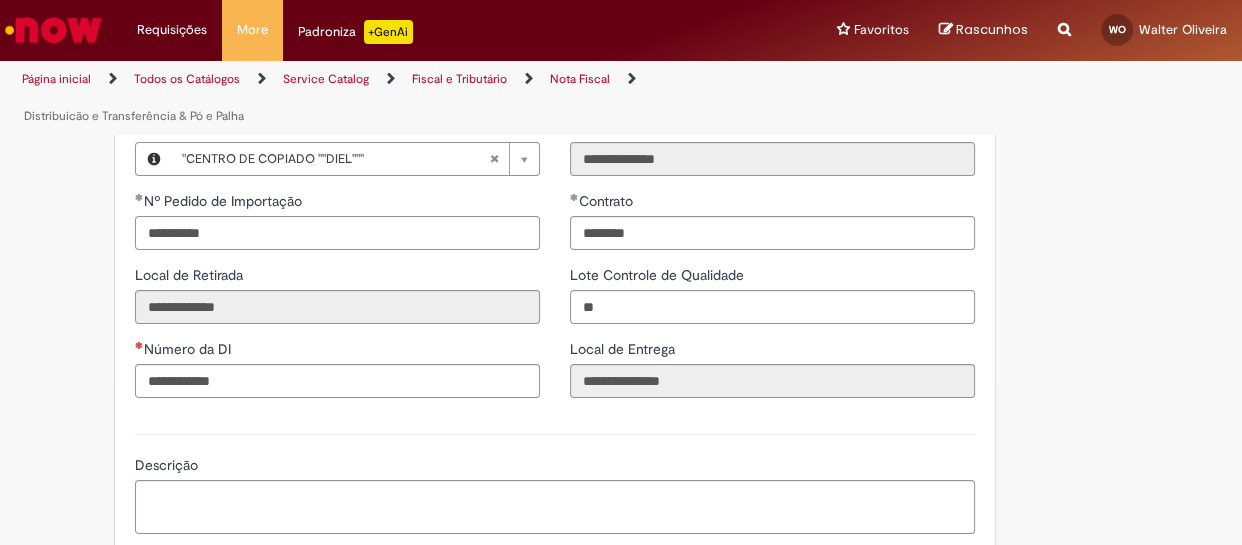 type on "**********" 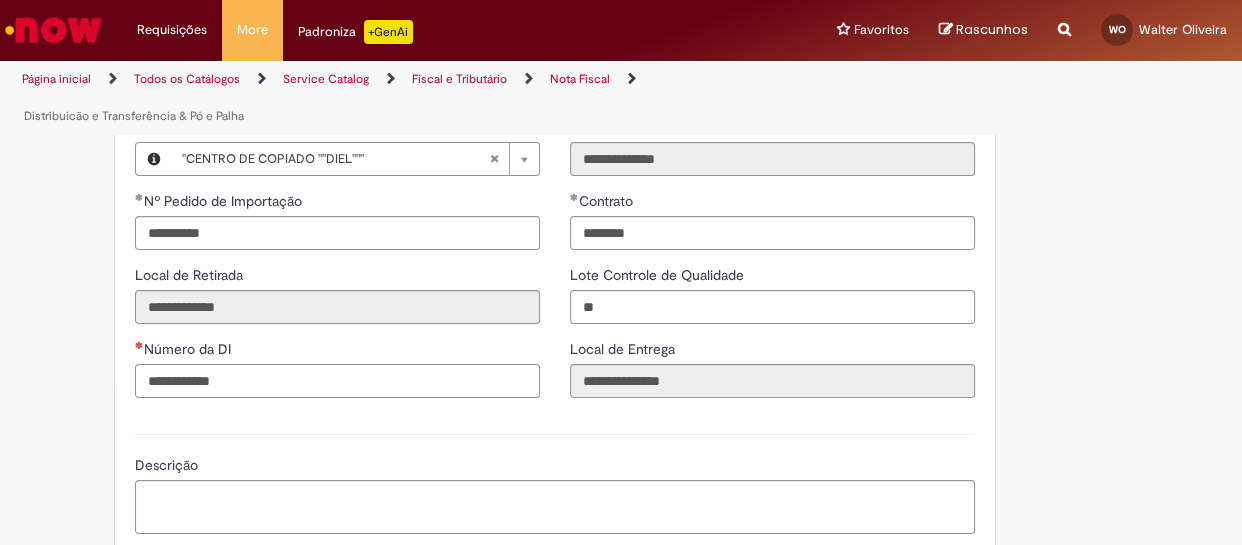 click on "Número da DI" at bounding box center (337, 381) 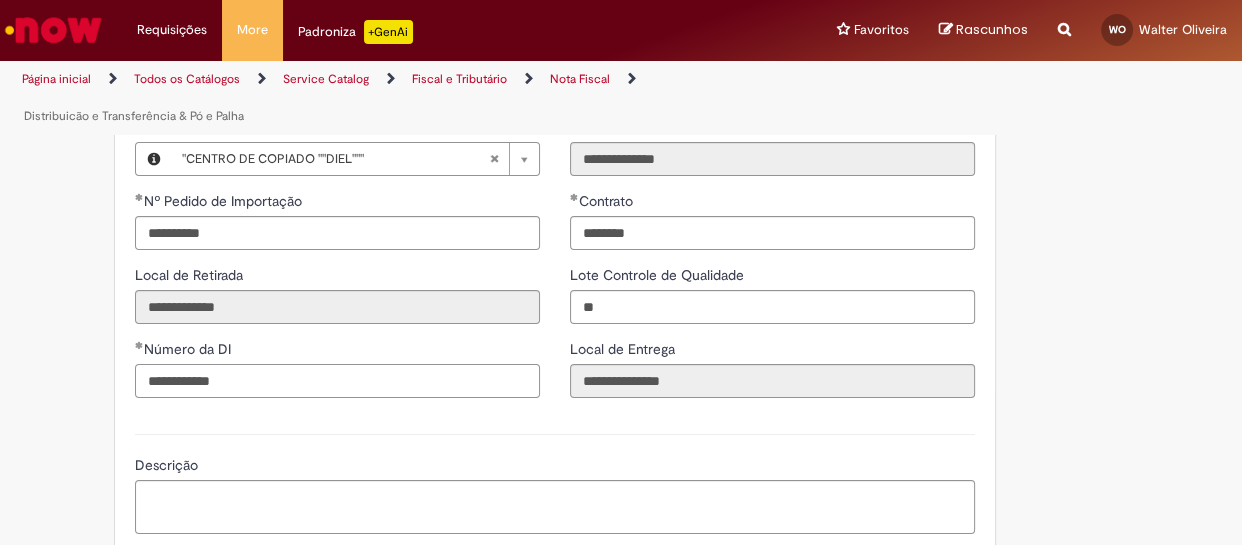 type on "**********" 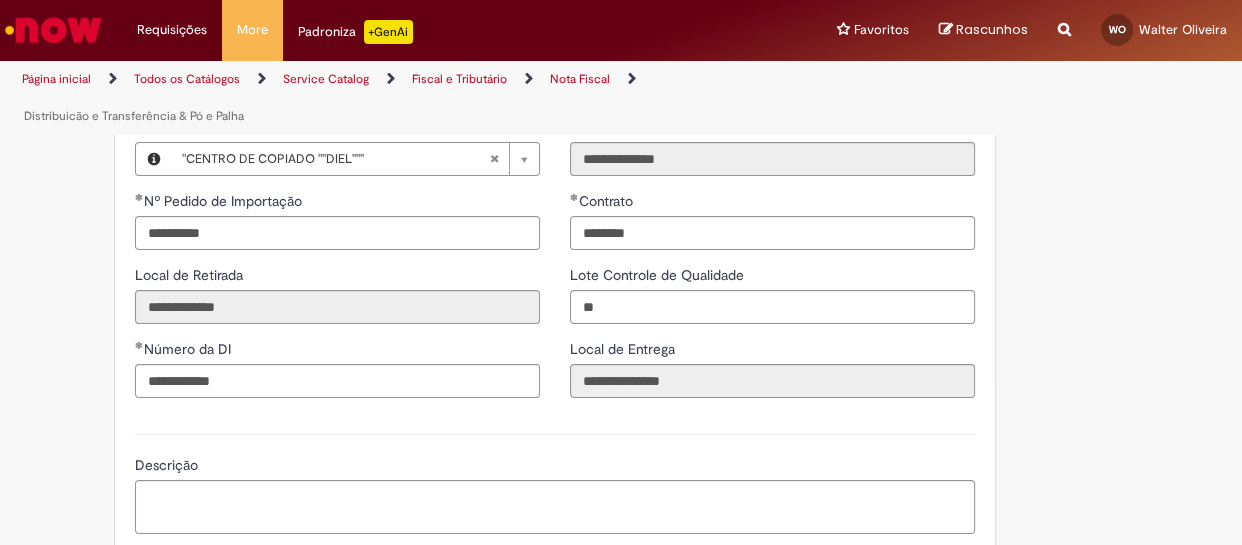 click on "Número da DI" at bounding box center (337, 351) 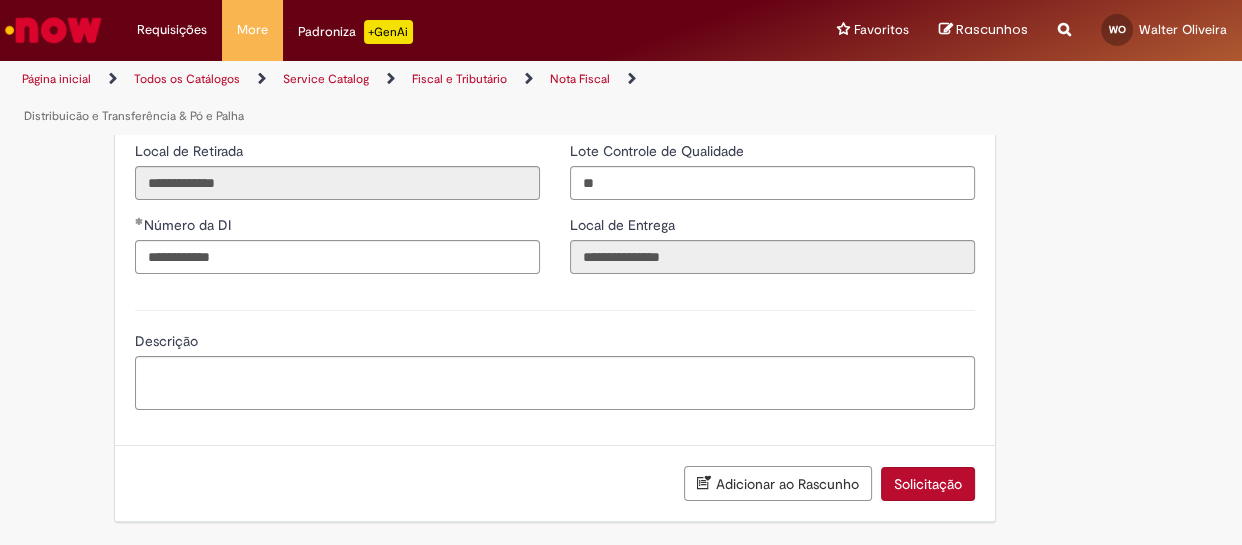 scroll, scrollTop: 2735, scrollLeft: 0, axis: vertical 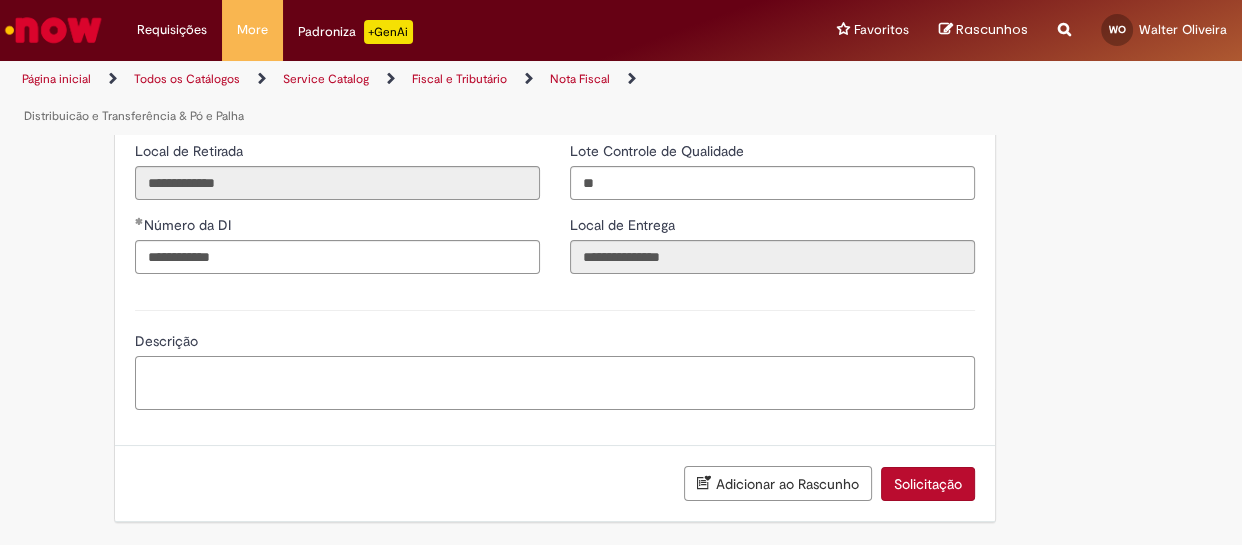 click on "Descrição" at bounding box center (555, 383) 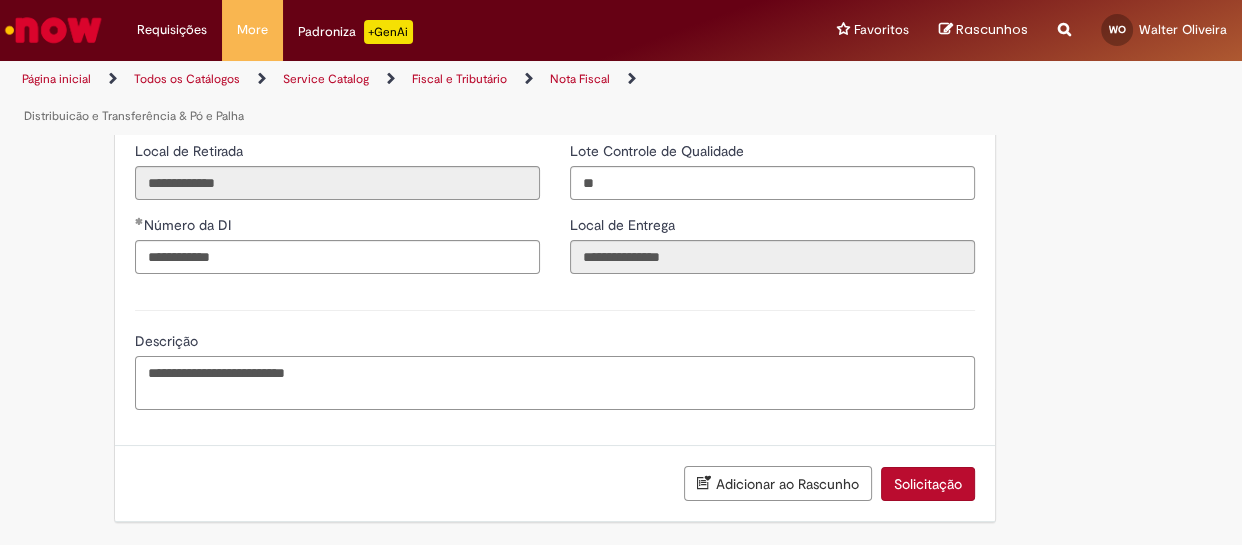 click on "**********" at bounding box center [555, 383] 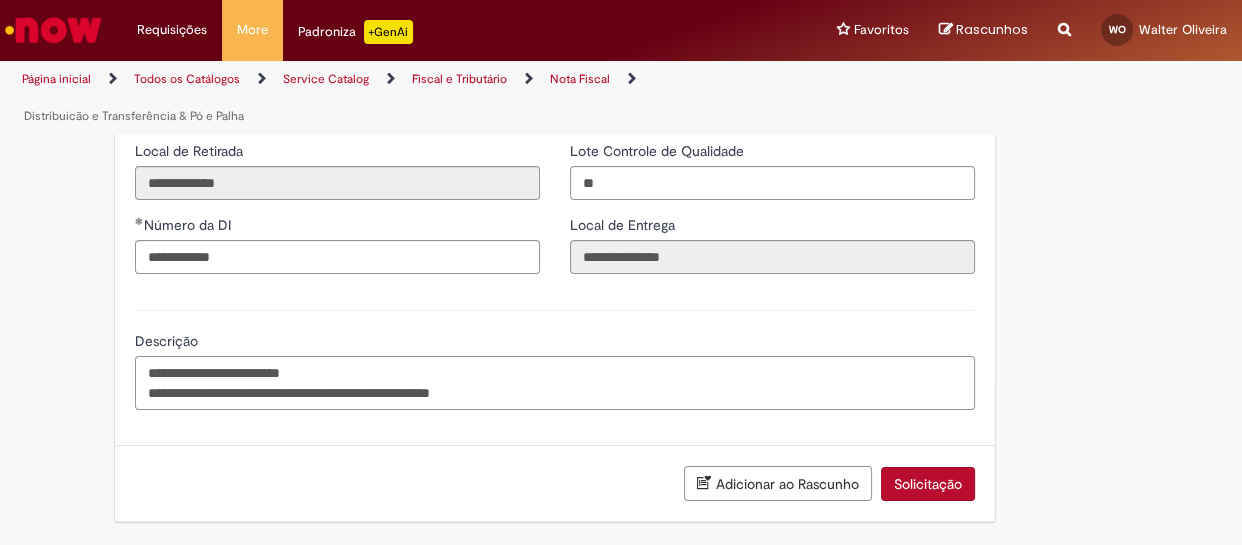 type on "**********" 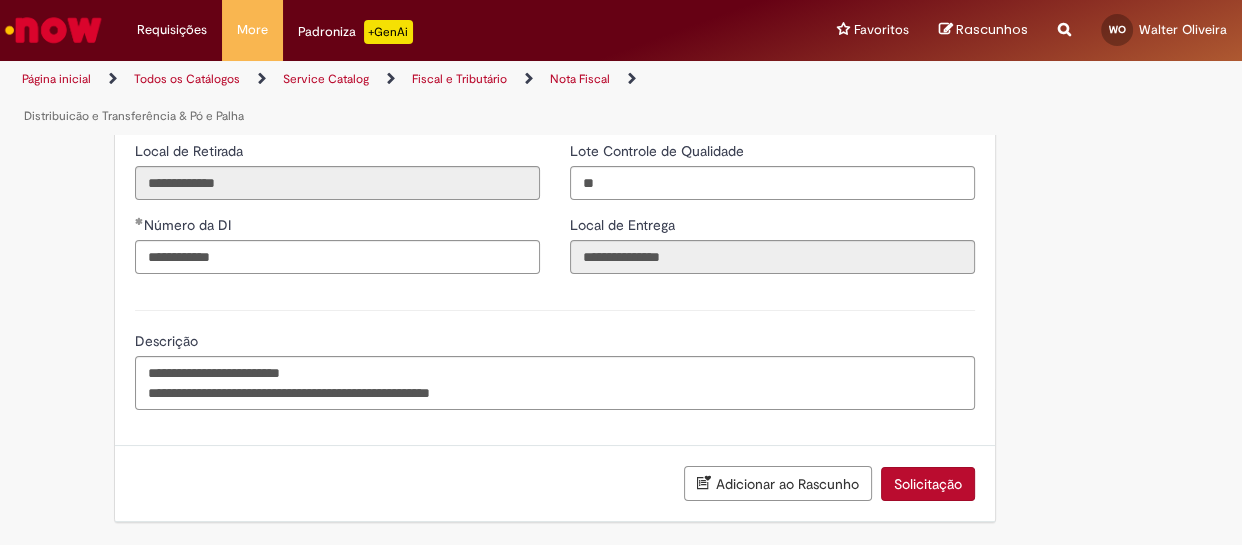 click at bounding box center [555, 310] 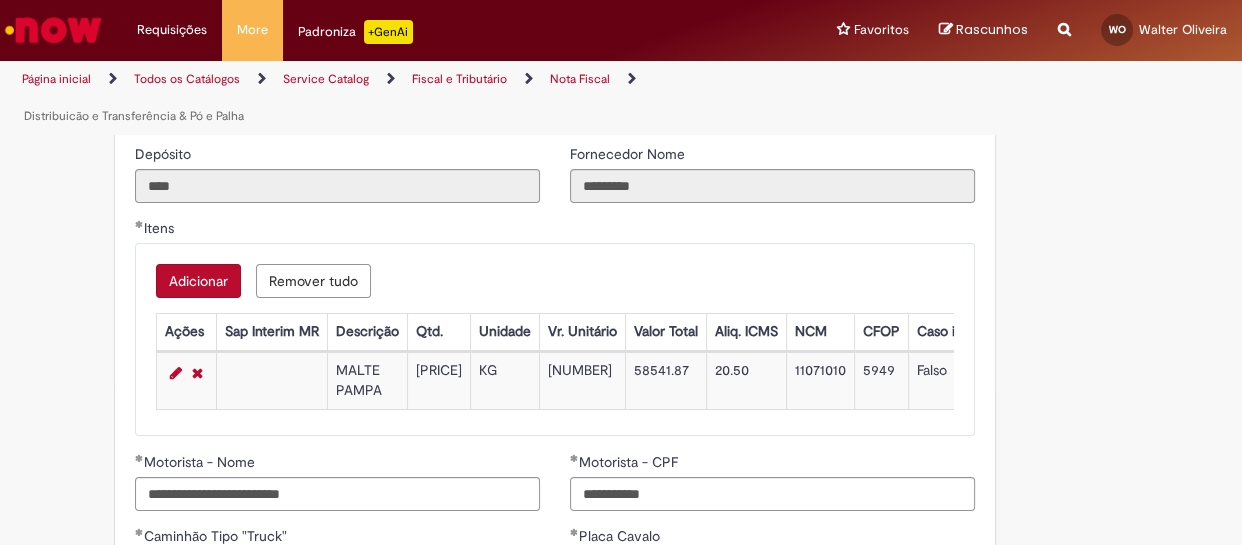 scroll, scrollTop: 2127, scrollLeft: 0, axis: vertical 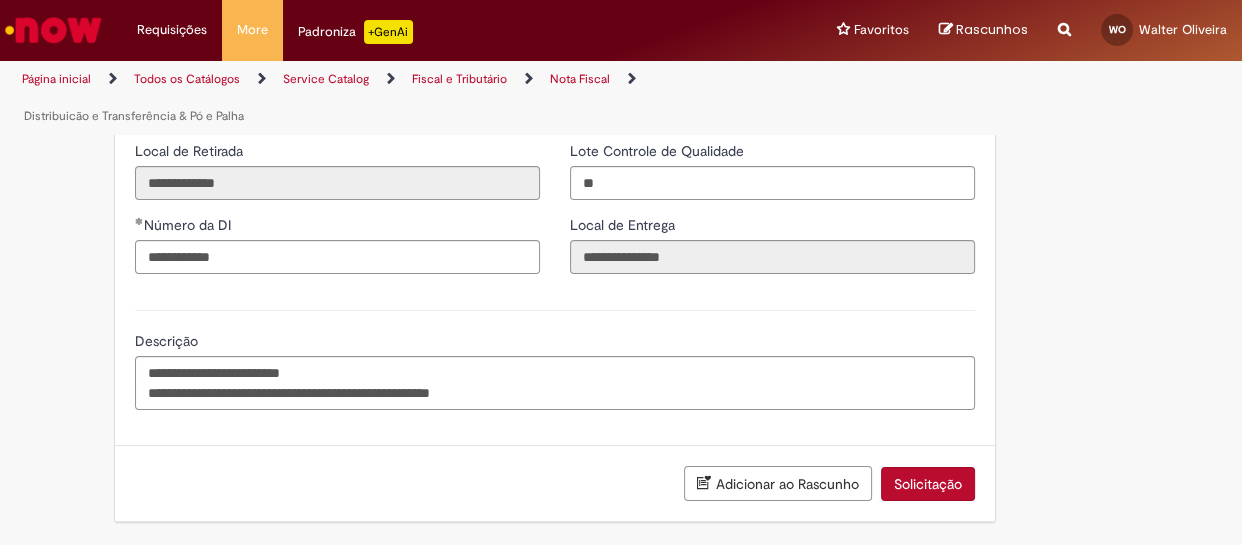 click on "Solicitação" at bounding box center (928, 484) 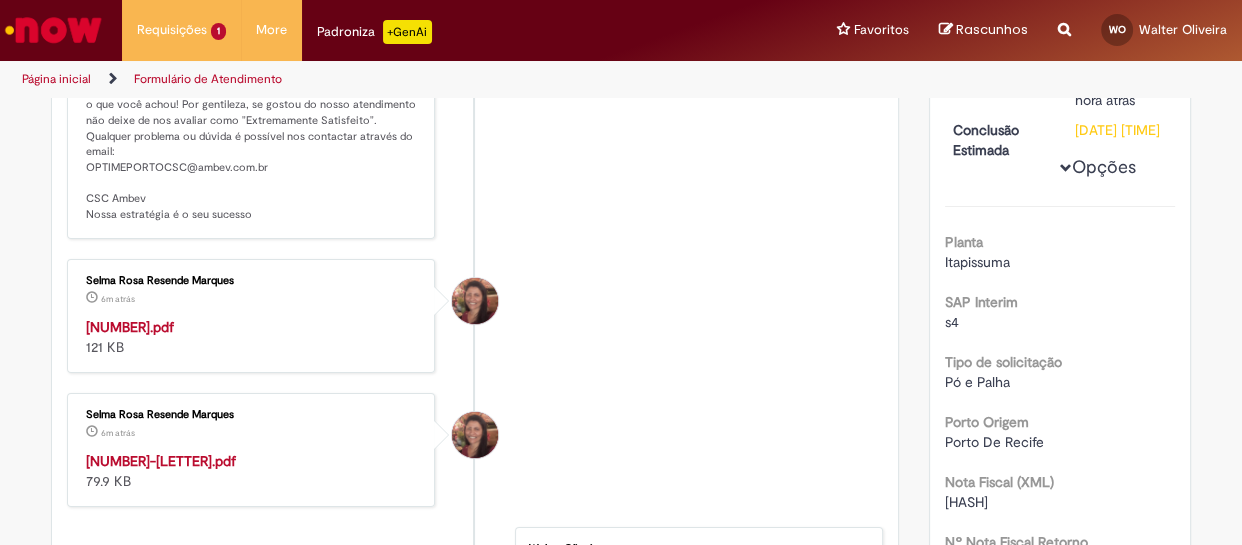 scroll, scrollTop: 531, scrollLeft: 0, axis: vertical 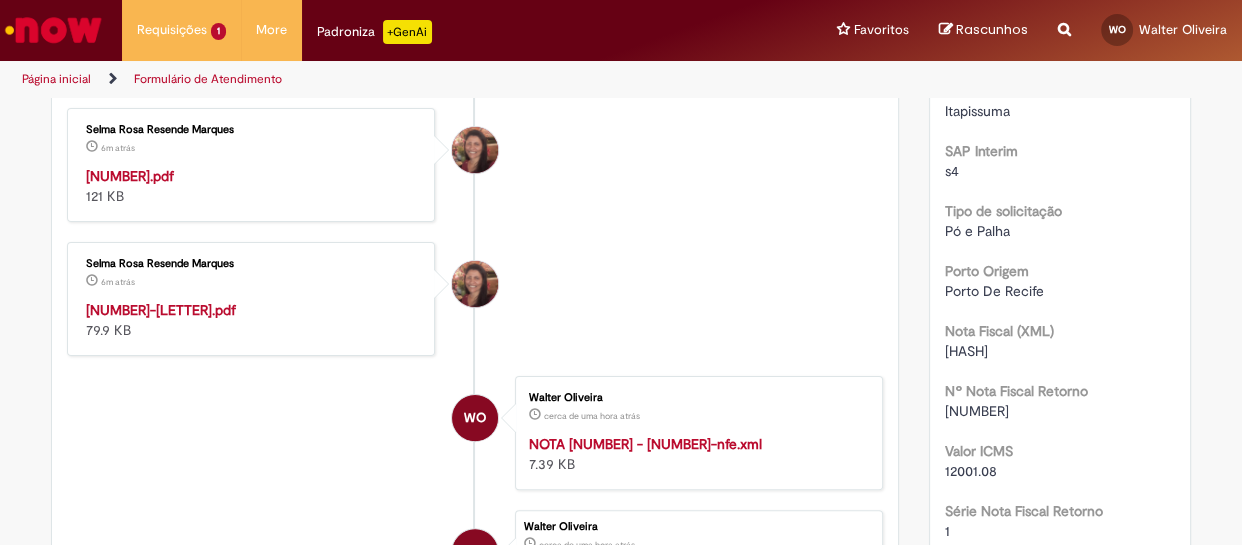 click on "[NUMBER]-[LETTER].pdf" at bounding box center (161, 310) 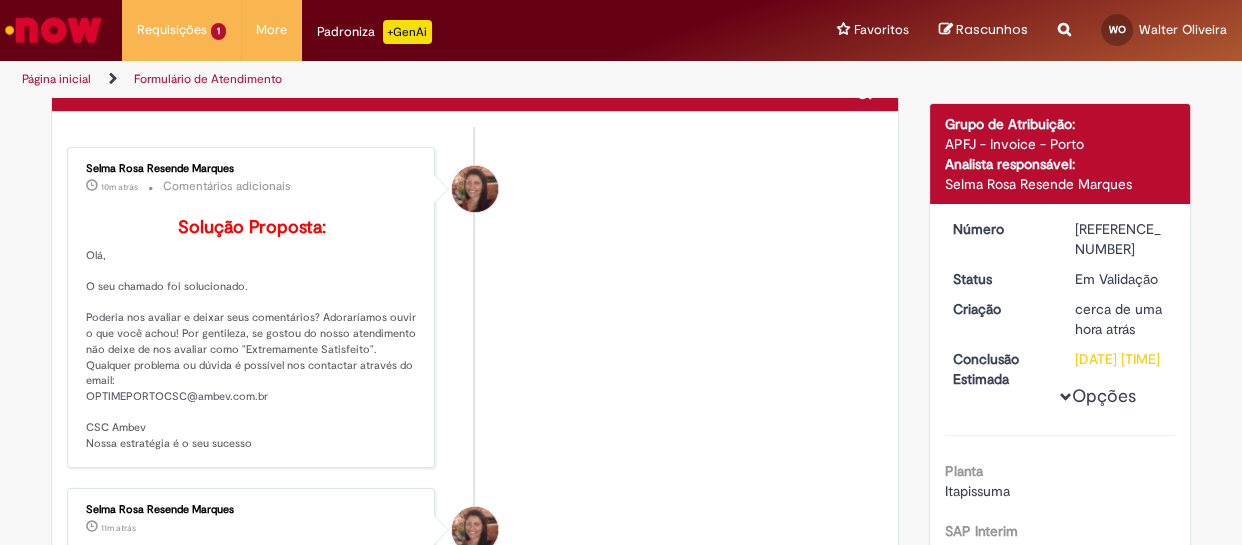 scroll, scrollTop: 0, scrollLeft: 0, axis: both 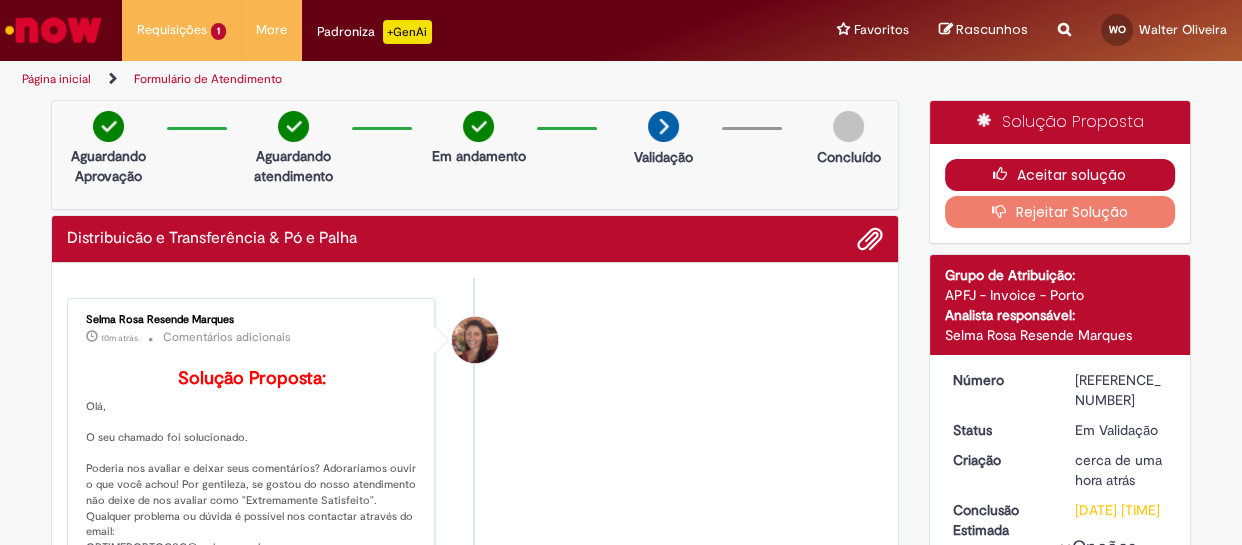 click on "Aceitar solução" at bounding box center (1060, 175) 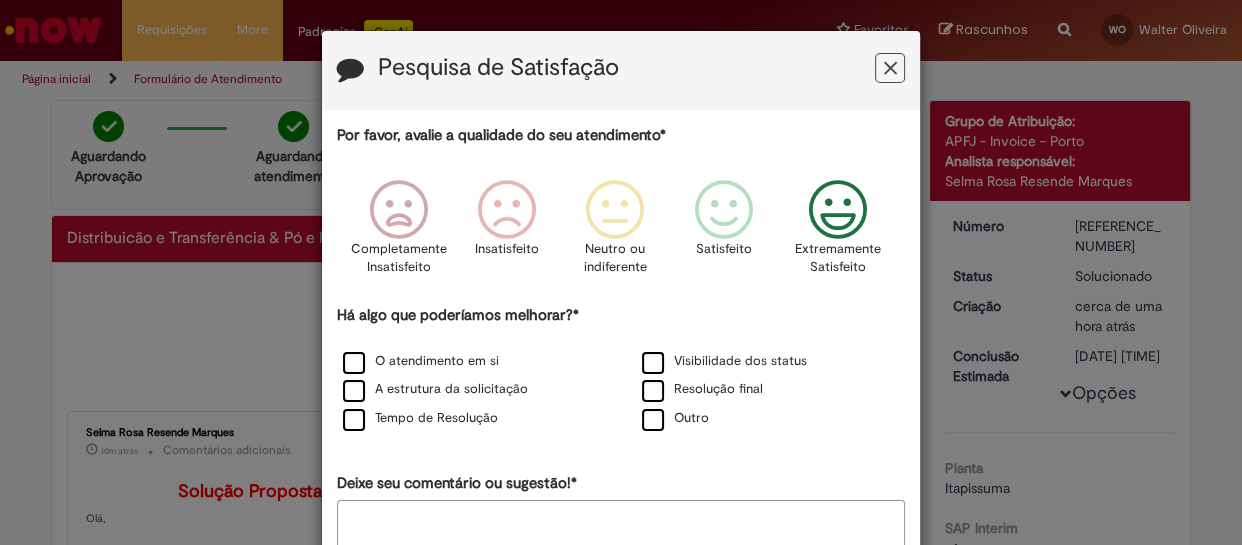 click at bounding box center [837, 210] 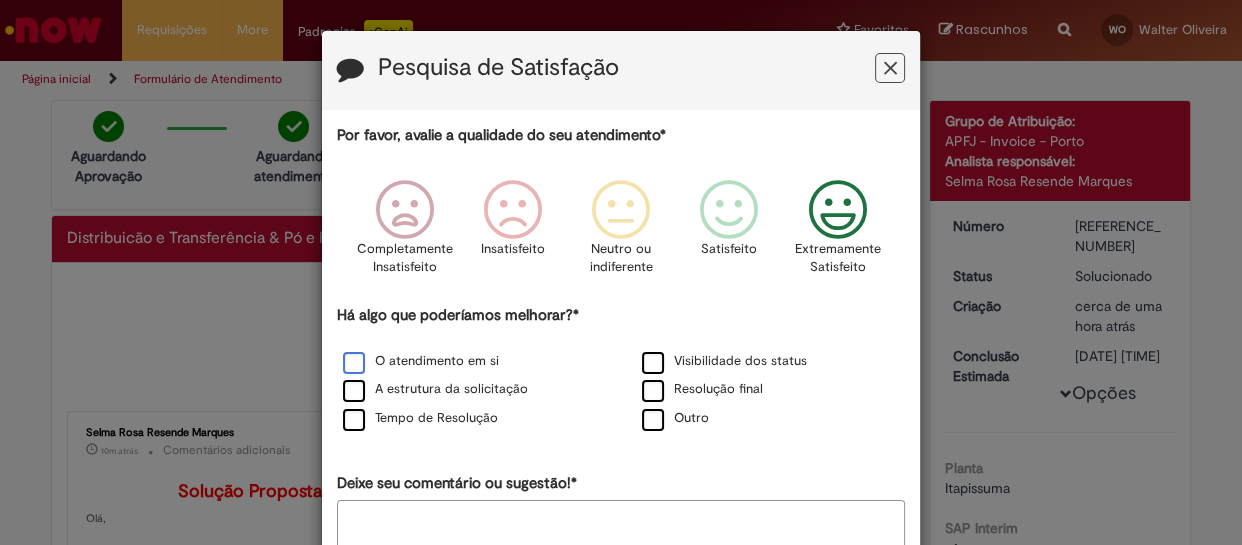 click on "O atendimento em si" at bounding box center (421, 361) 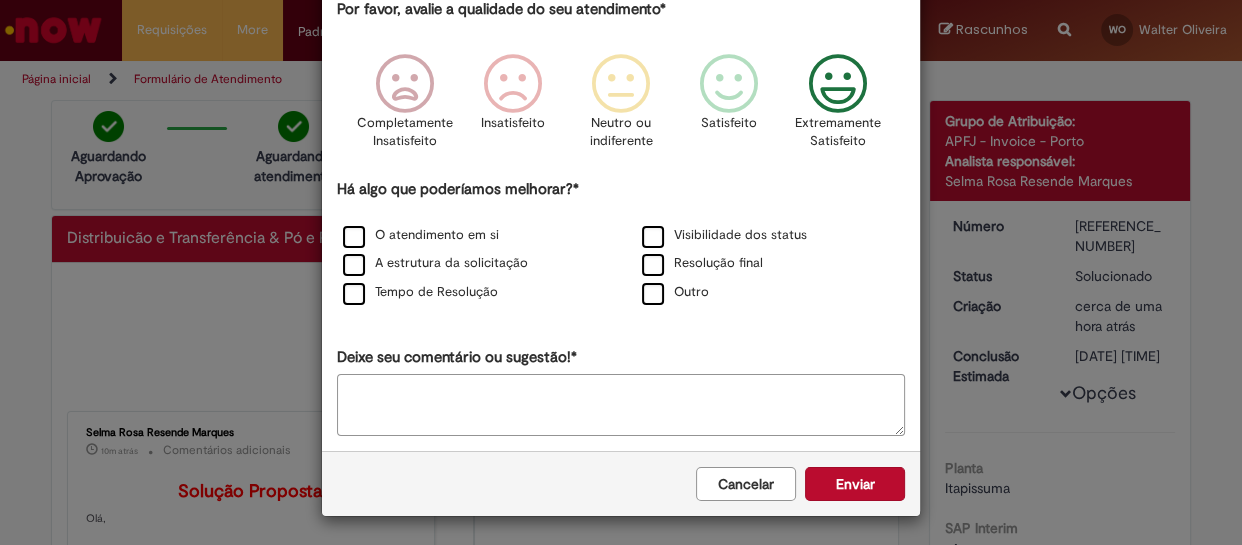 scroll, scrollTop: 130, scrollLeft: 0, axis: vertical 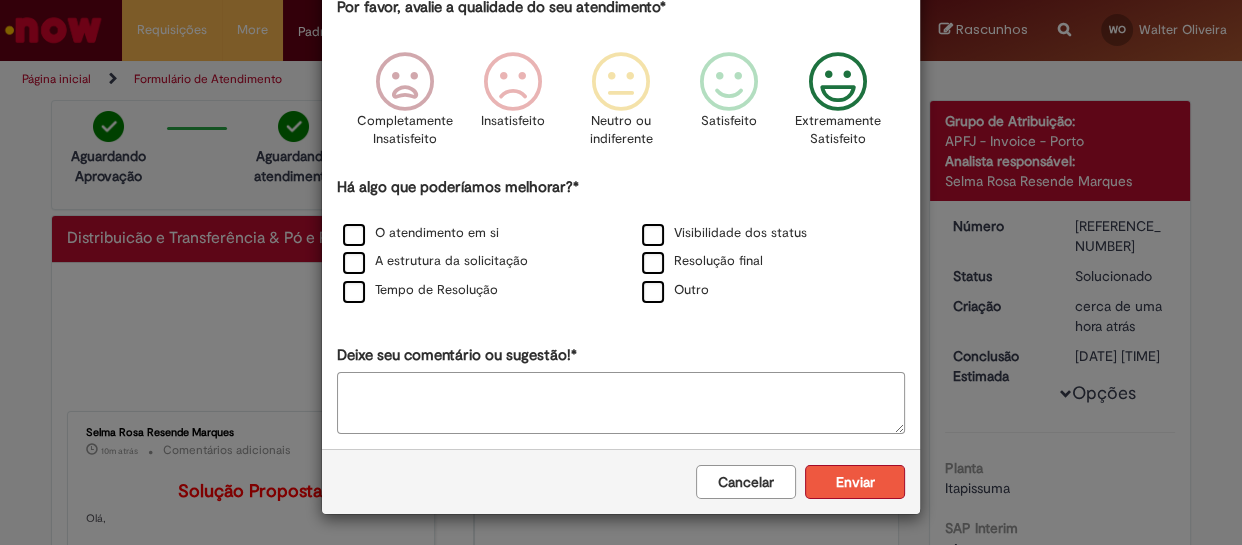click on "Enviar" at bounding box center (855, 482) 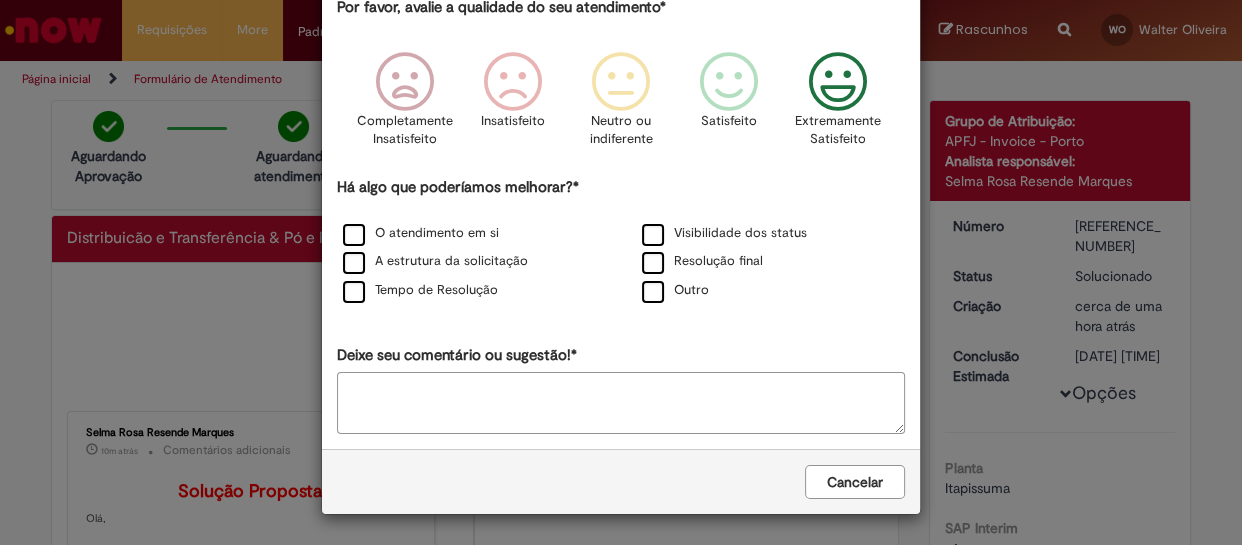 scroll, scrollTop: 0, scrollLeft: 0, axis: both 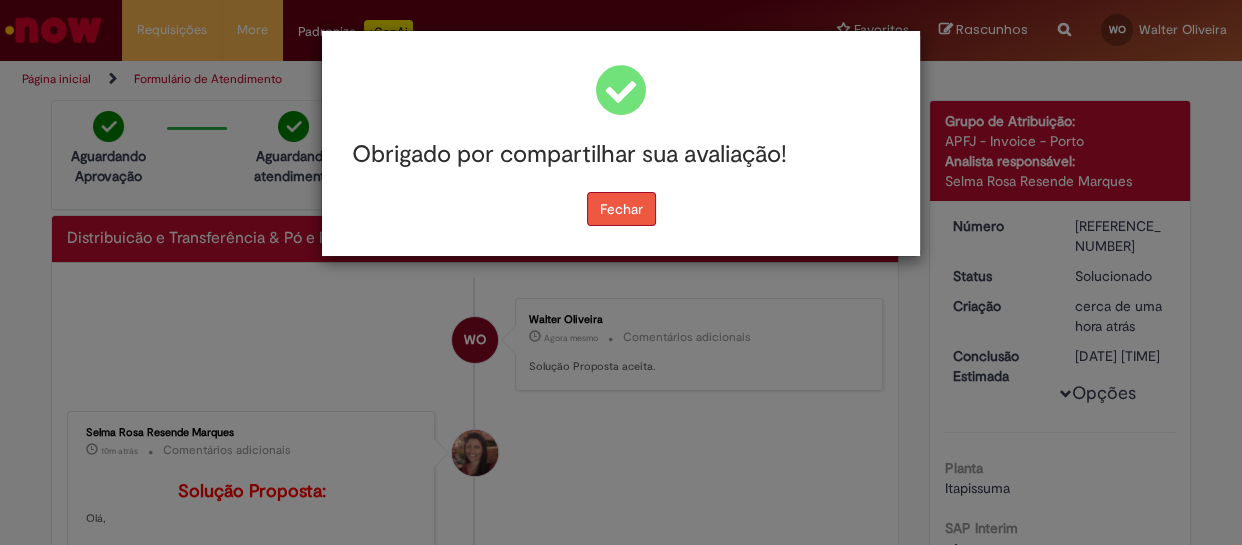 click on "Fechar" at bounding box center [621, 209] 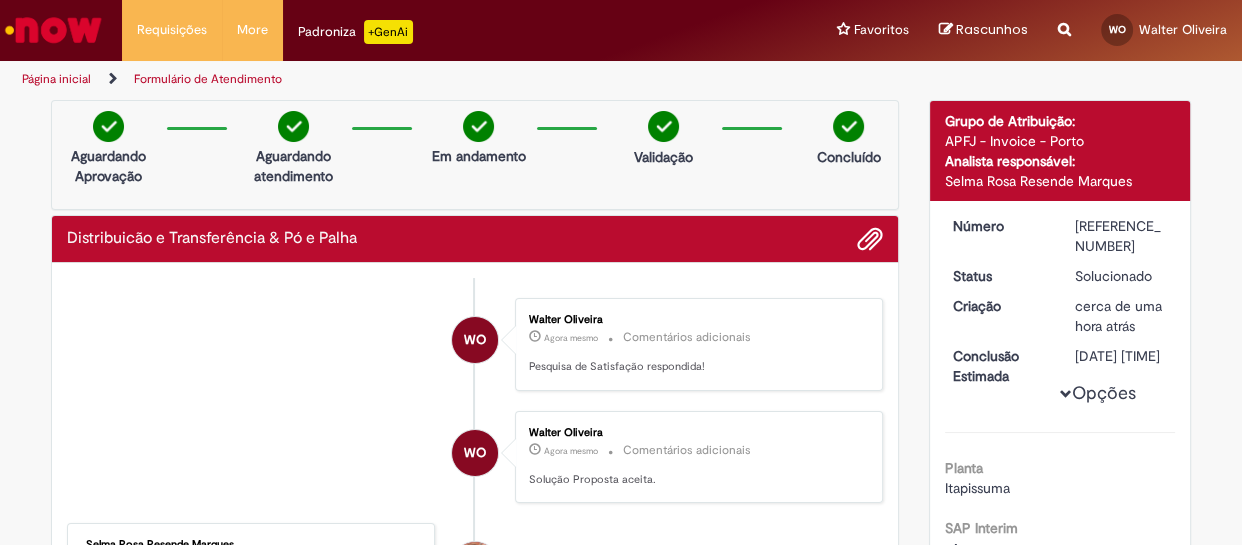 click at bounding box center [53, 30] 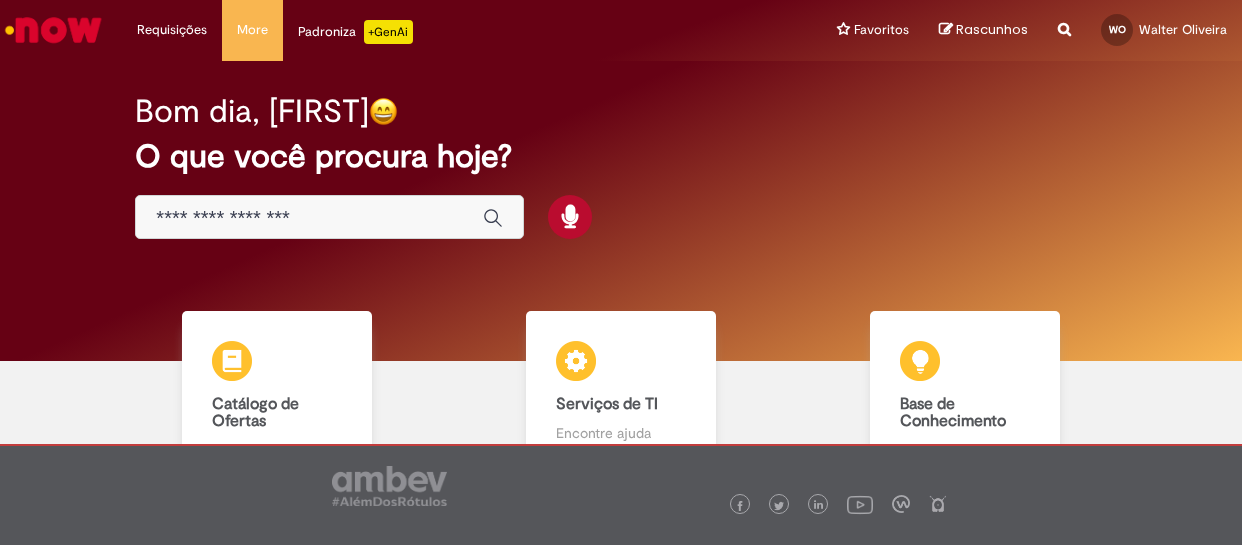 scroll, scrollTop: 0, scrollLeft: 0, axis: both 